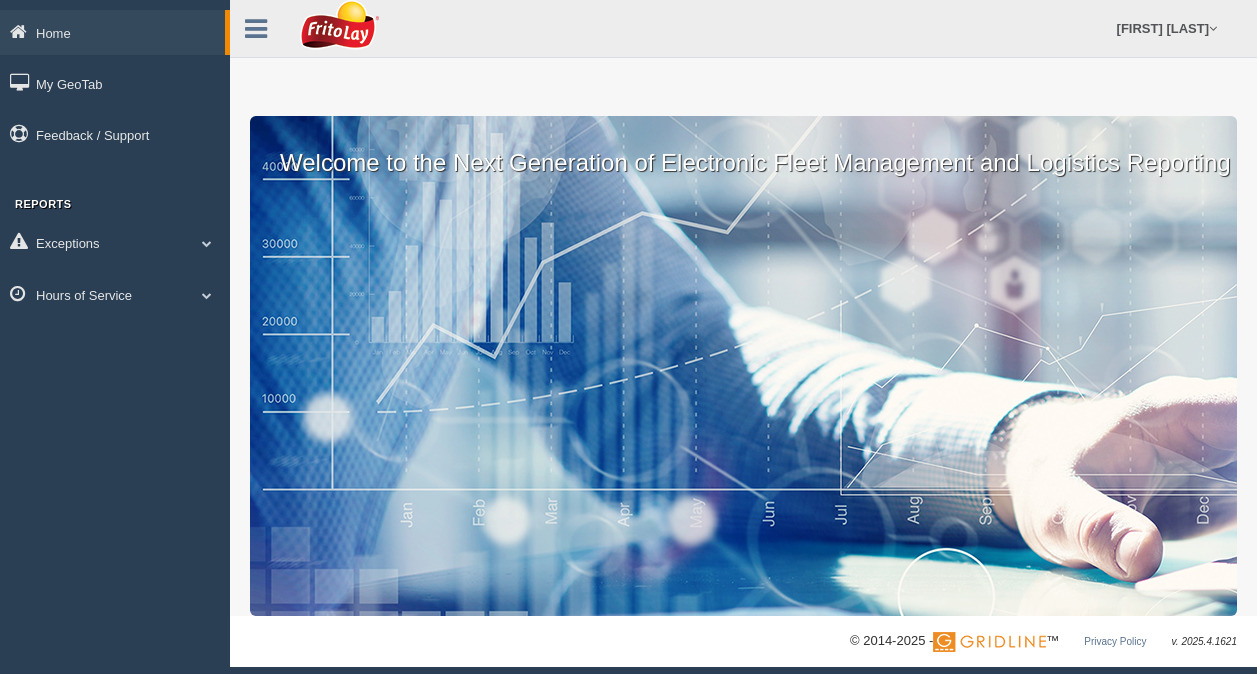 scroll, scrollTop: 0, scrollLeft: 0, axis: both 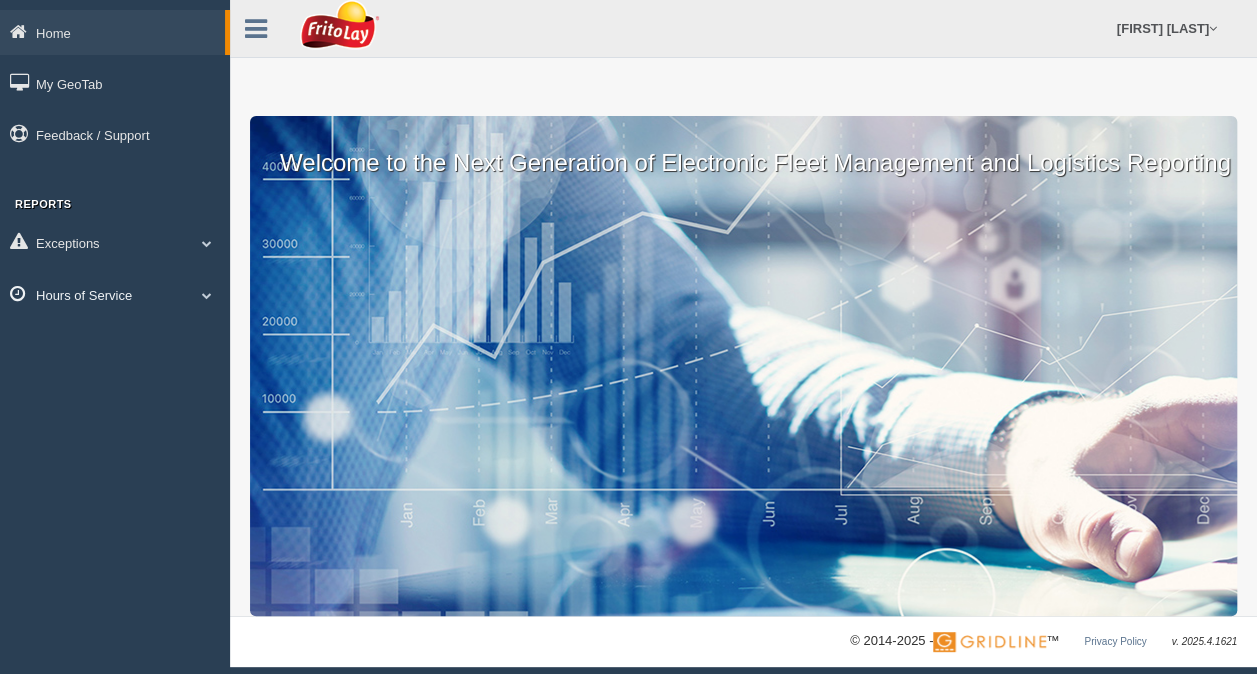 click at bounding box center [207, 295] 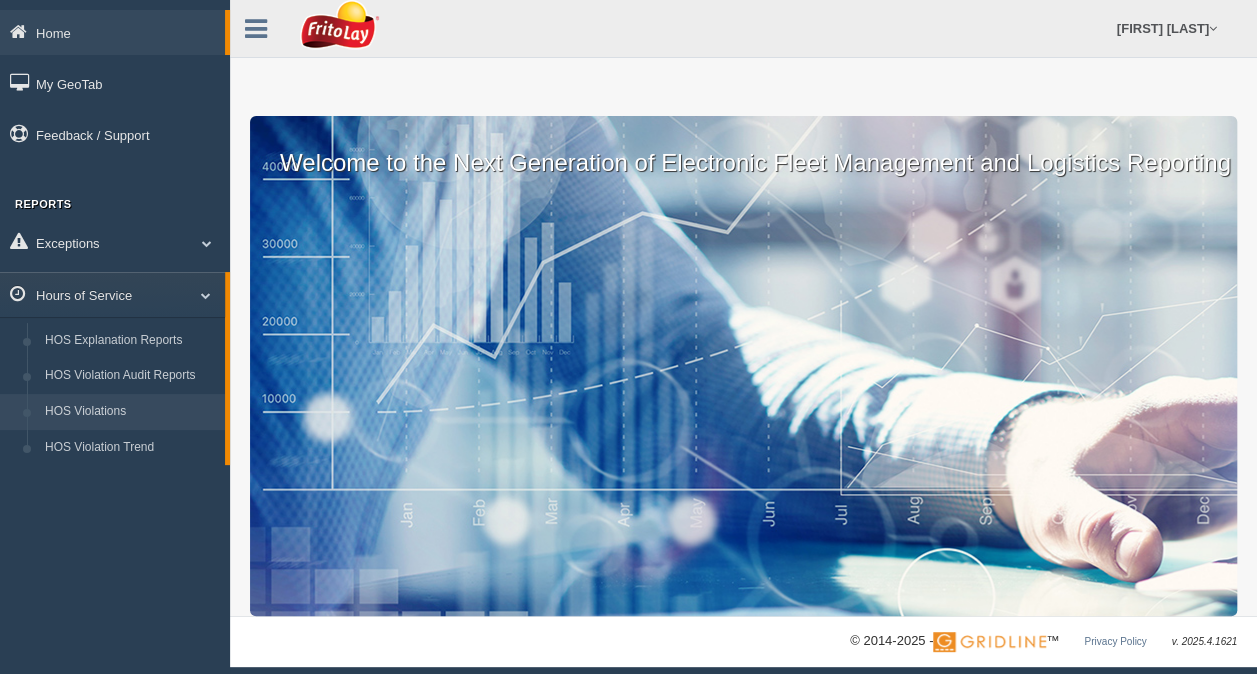 click on "HOS Violations" at bounding box center [130, 412] 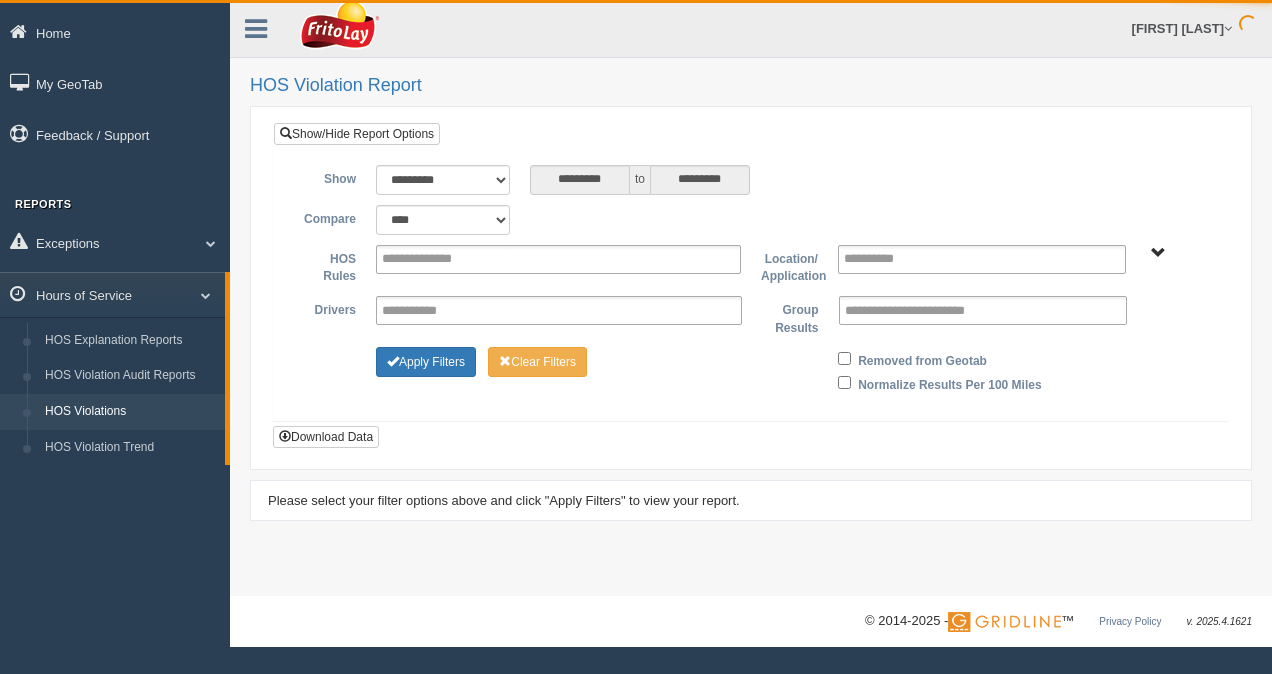 scroll, scrollTop: 0, scrollLeft: 0, axis: both 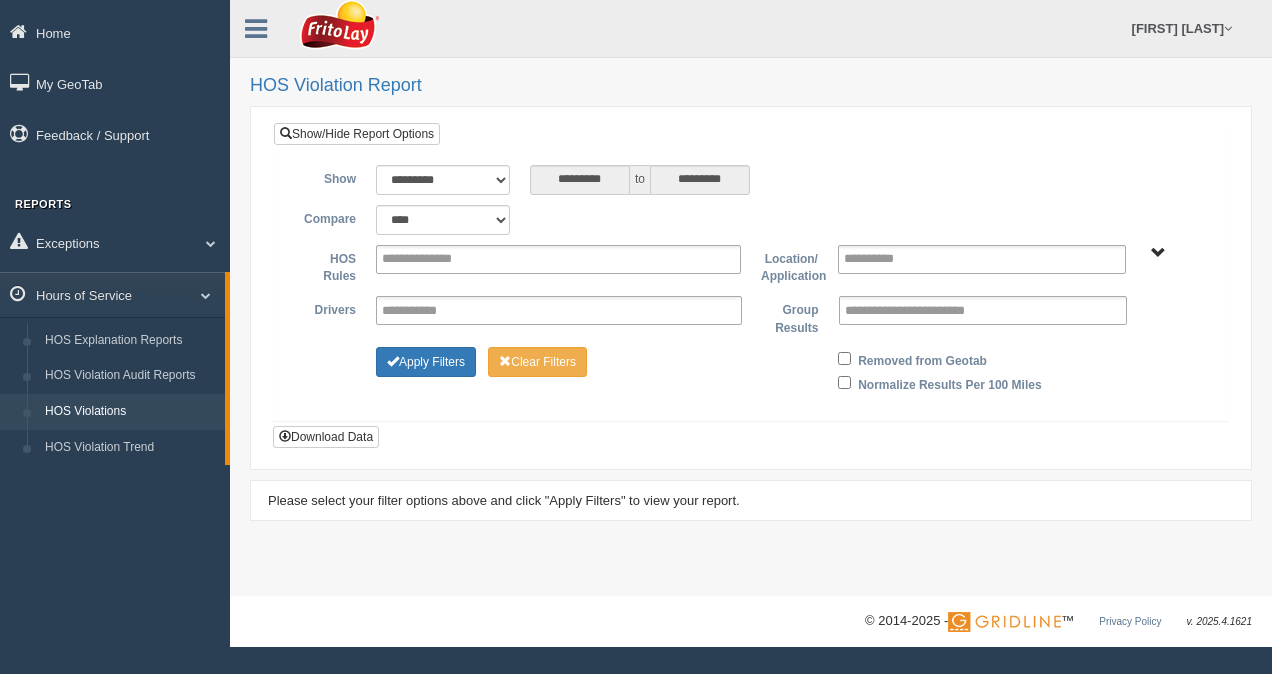 click on "HOS Violations" at bounding box center [130, 412] 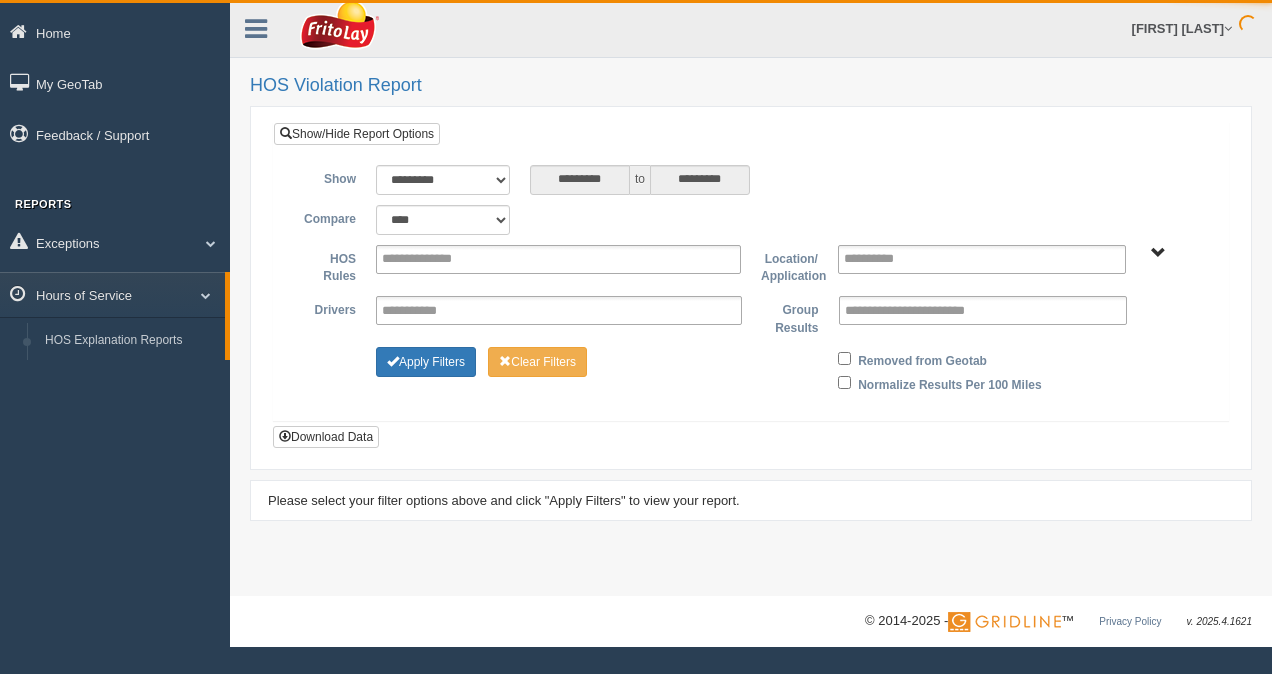 scroll, scrollTop: 0, scrollLeft: 0, axis: both 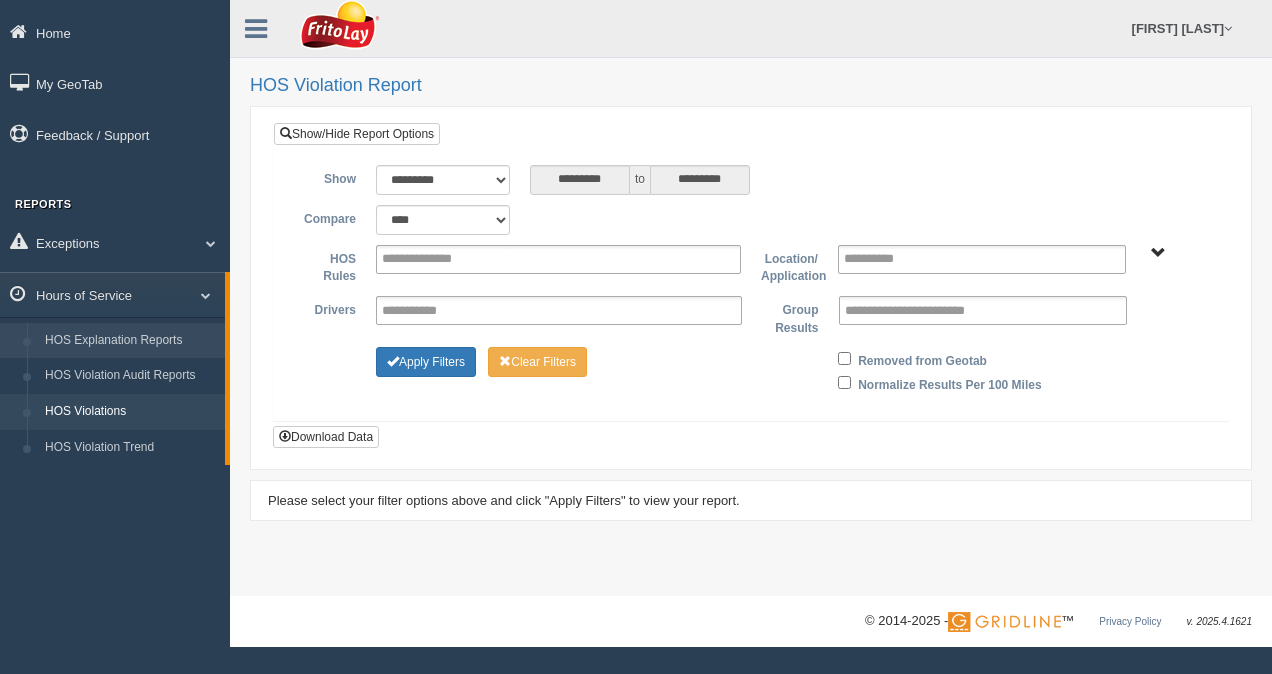 click on "HOS Explanation Reports" at bounding box center (130, 341) 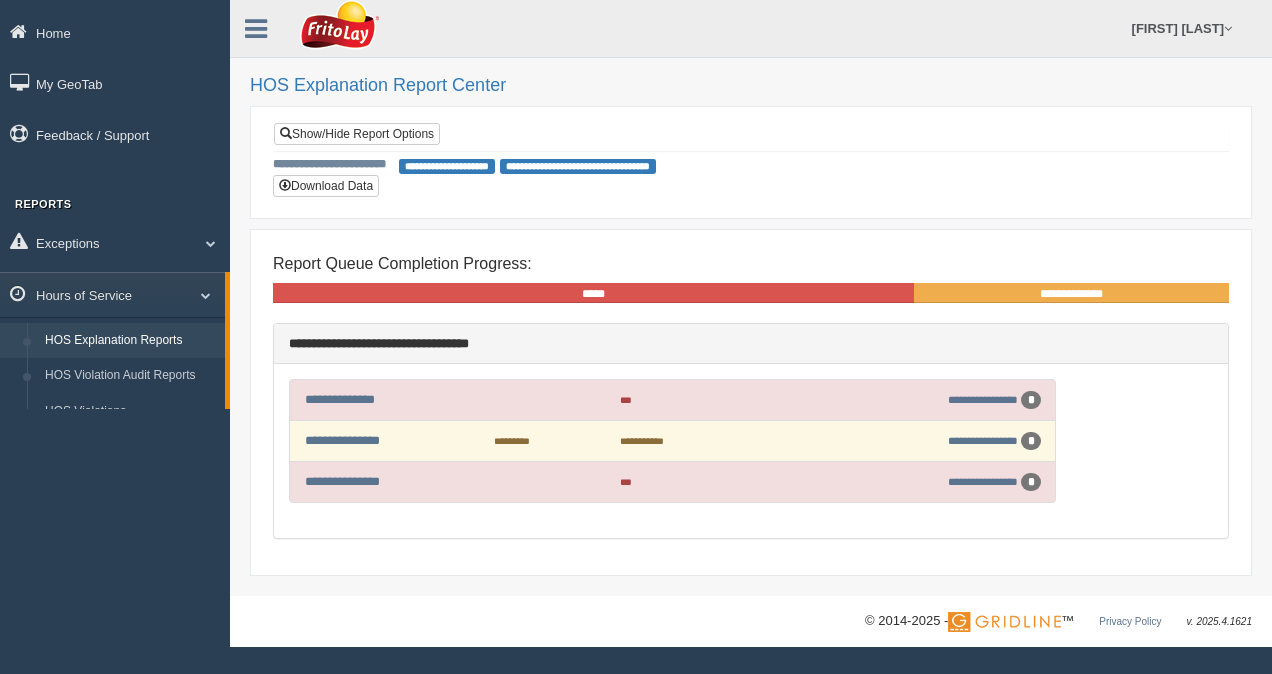 scroll, scrollTop: 0, scrollLeft: 0, axis: both 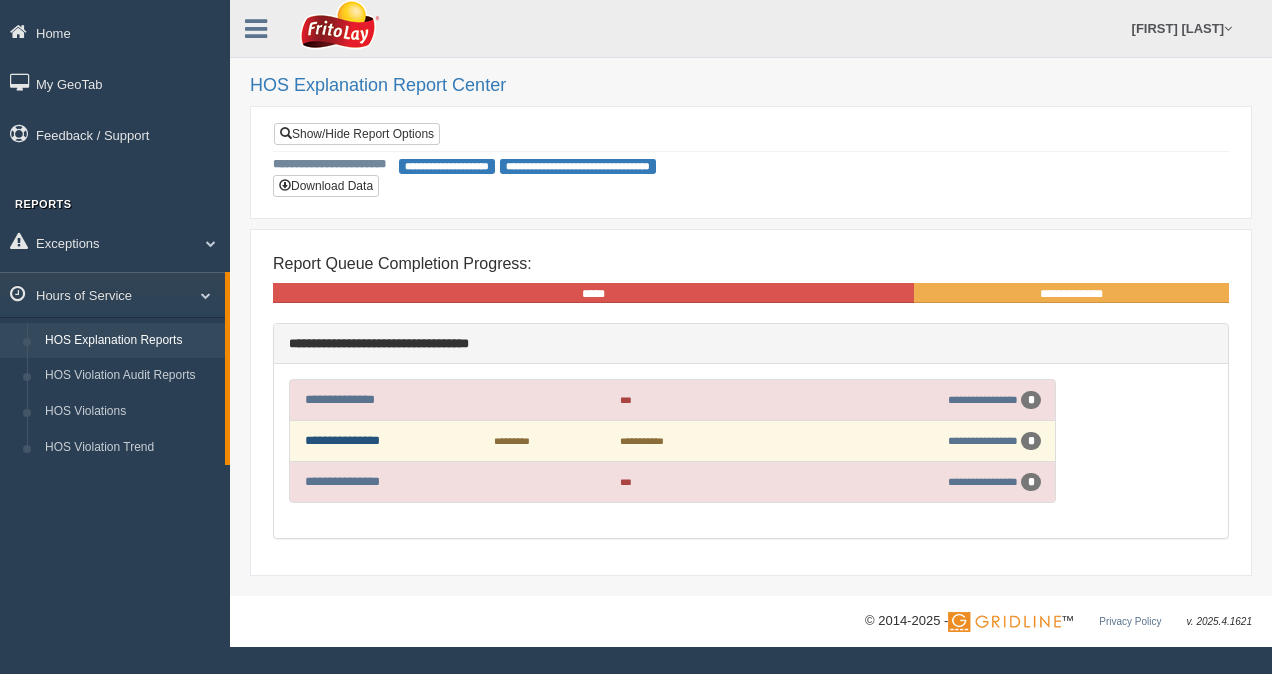 click on "**********" at bounding box center [342, 440] 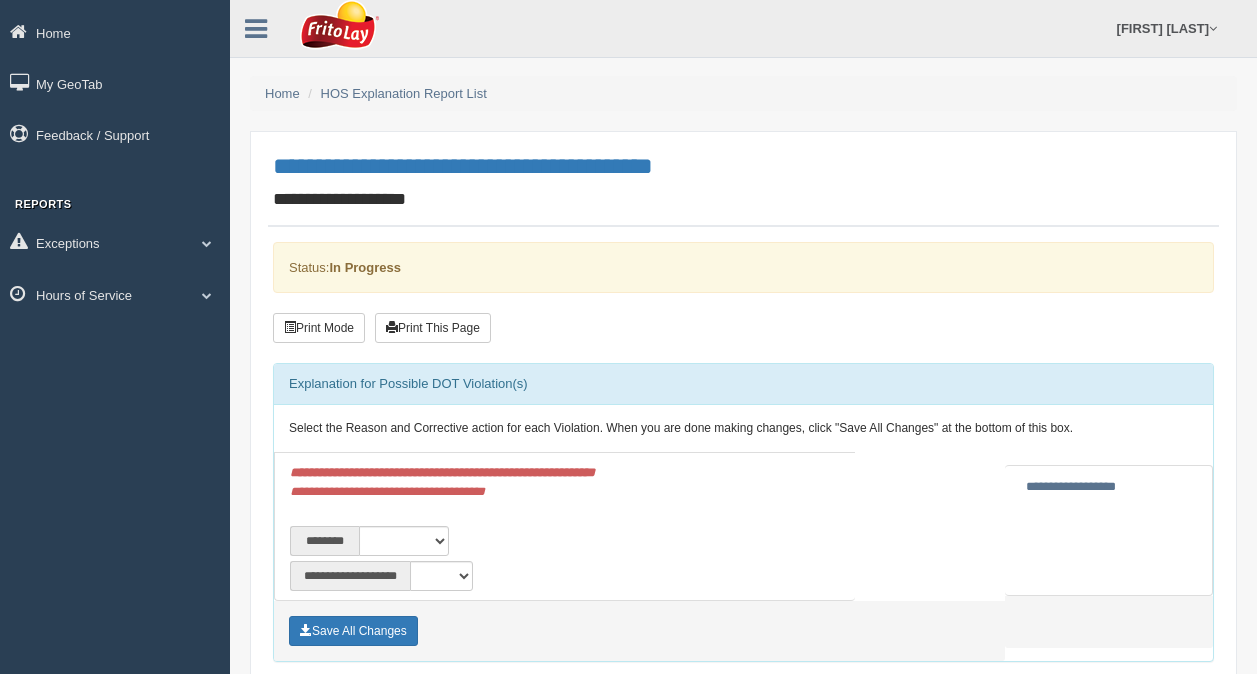 scroll, scrollTop: 0, scrollLeft: 0, axis: both 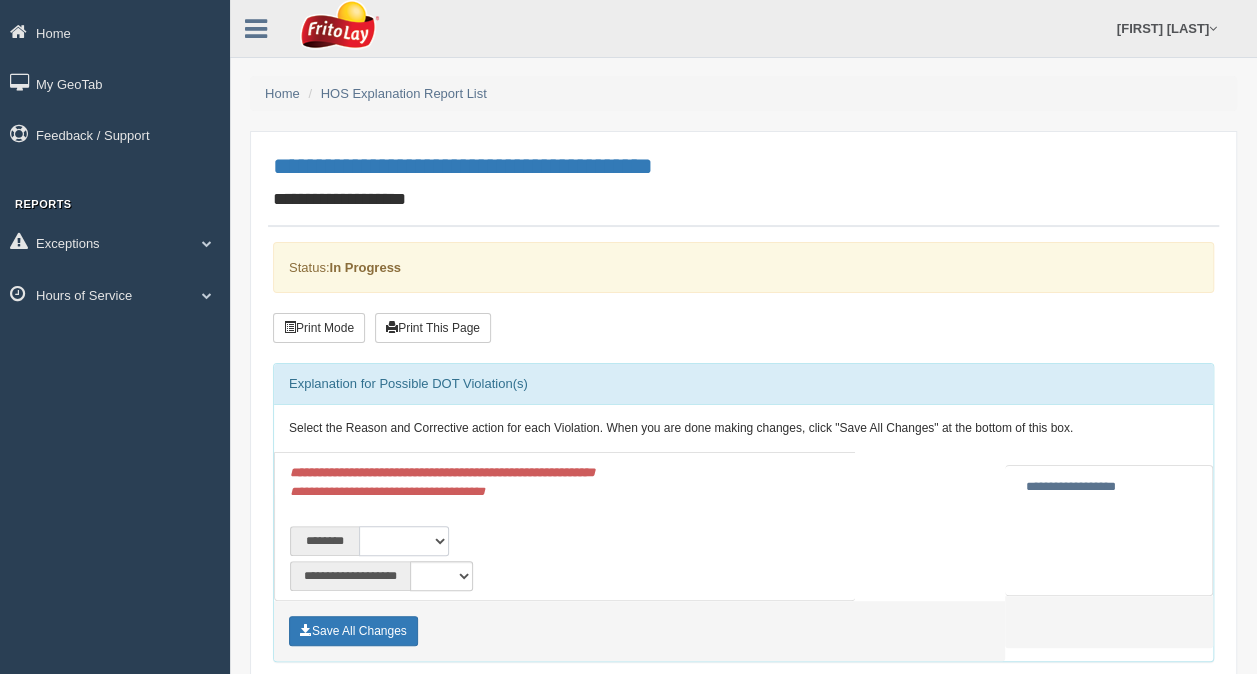 click on "**********" at bounding box center (404, 541) 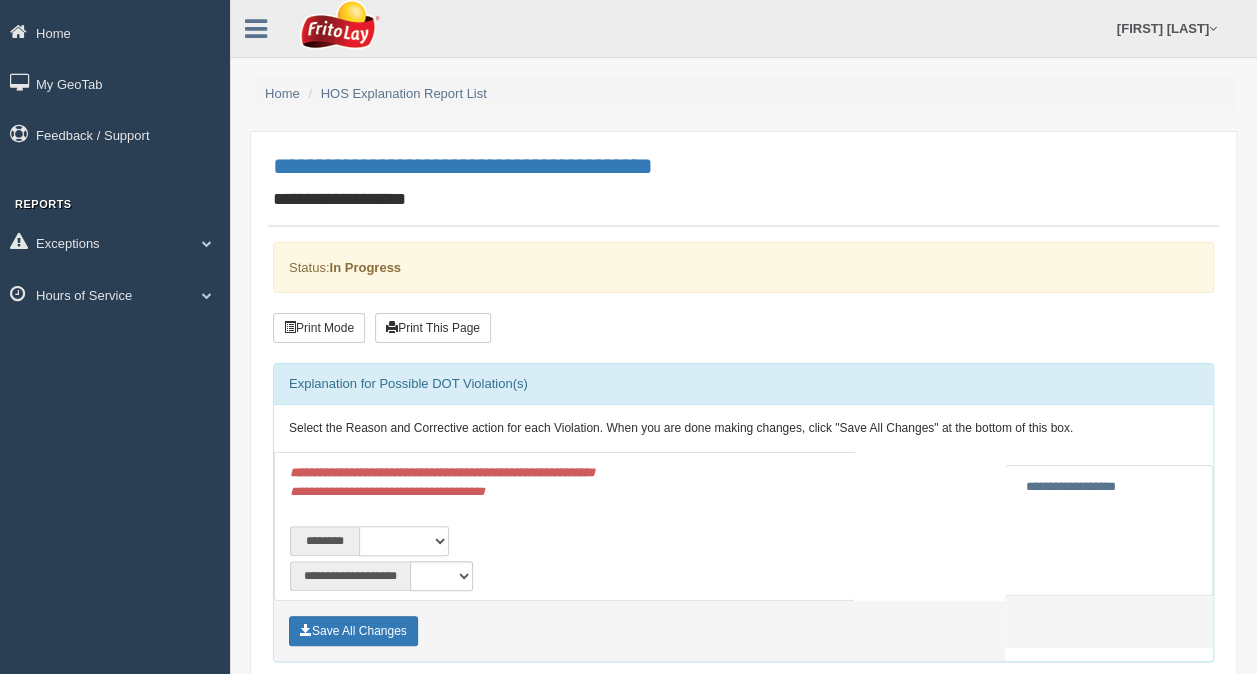 select on "****" 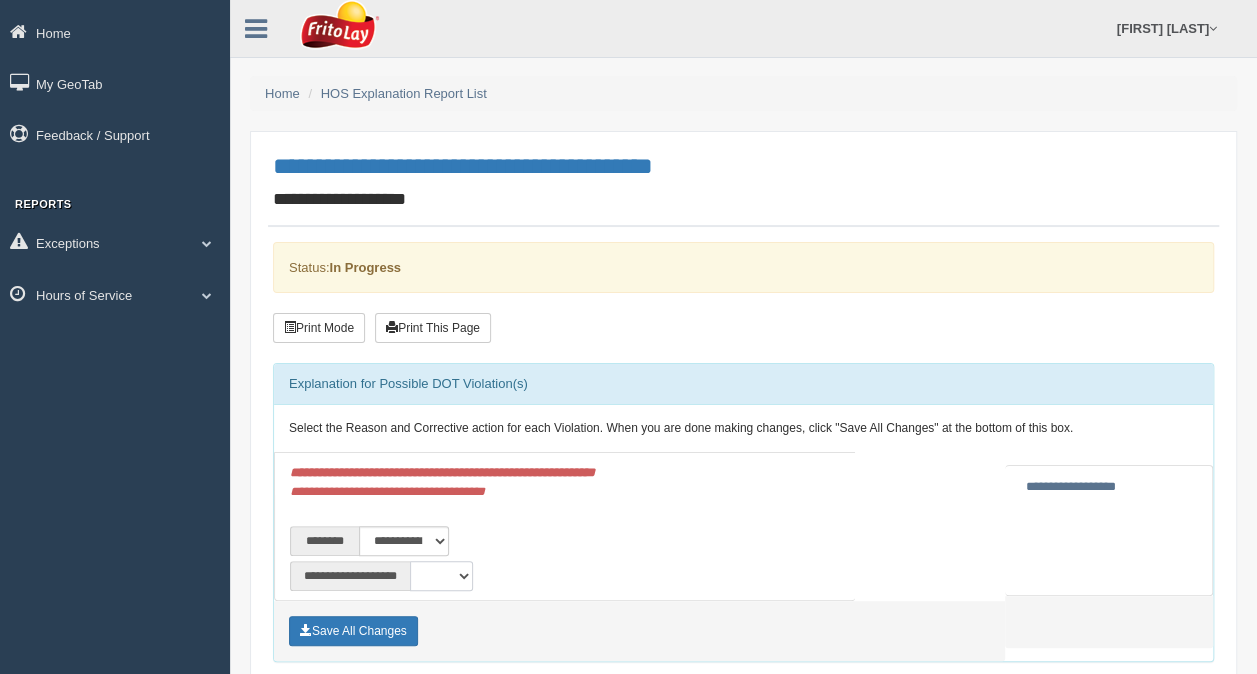 click on "**********" at bounding box center (441, 576) 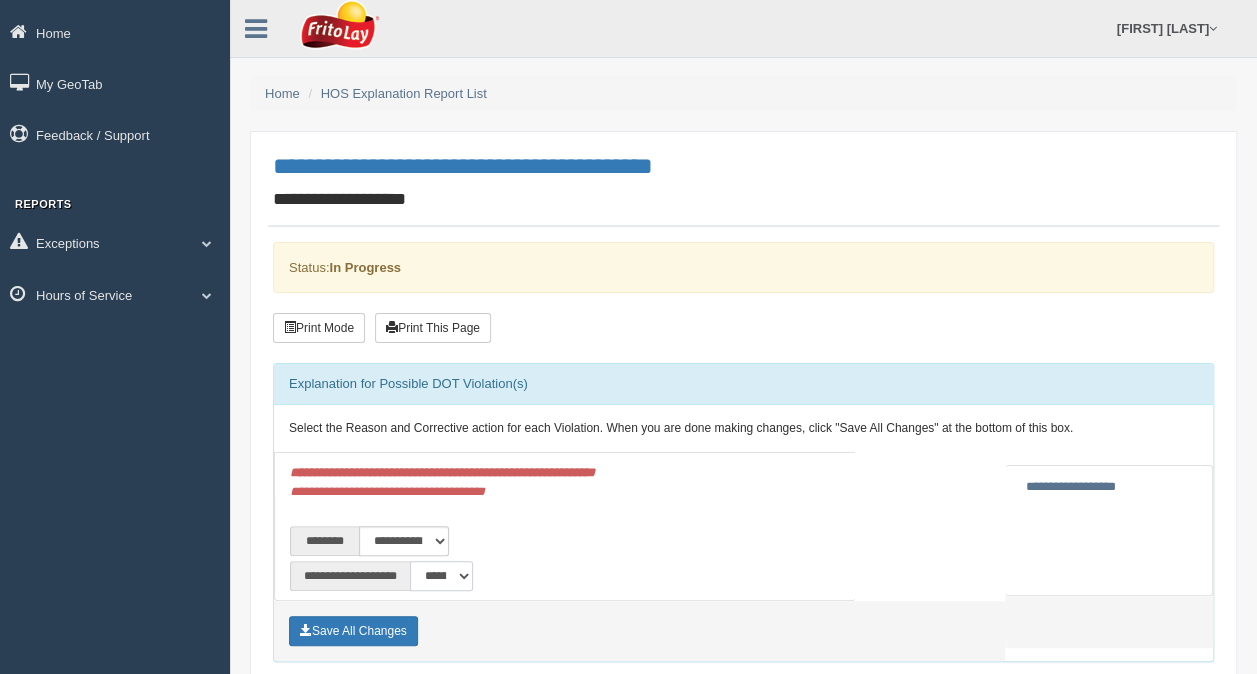 click on "**********" at bounding box center (441, 576) 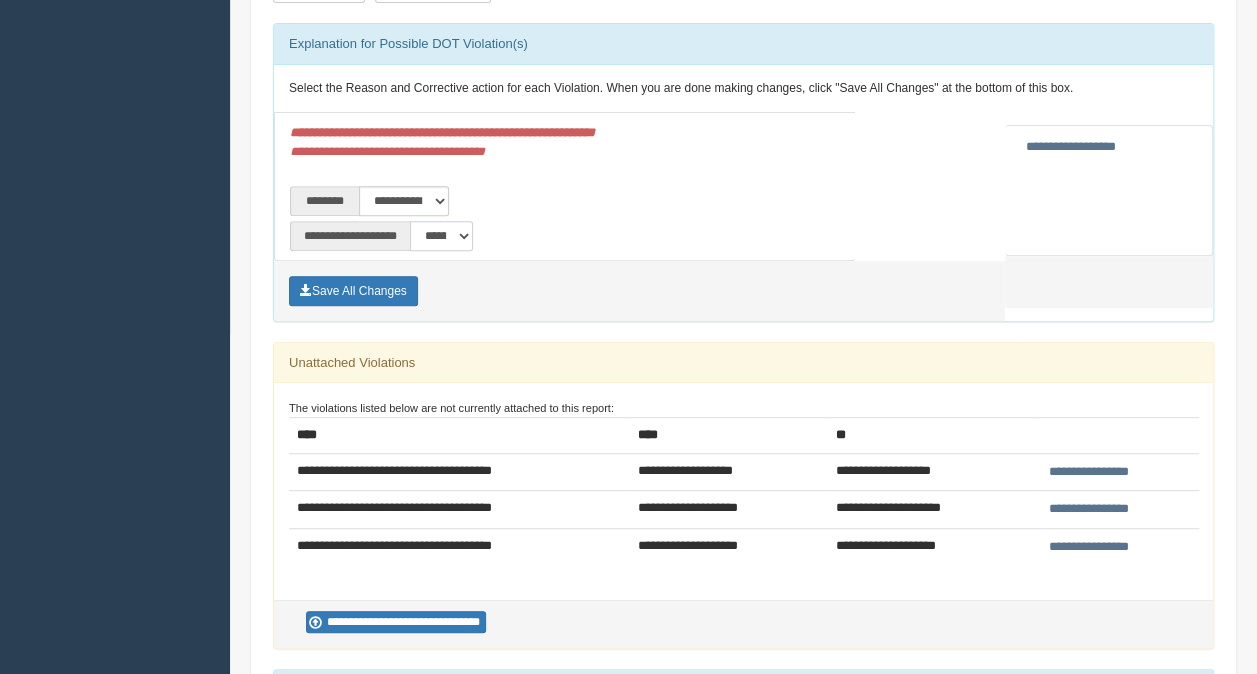 scroll, scrollTop: 304, scrollLeft: 0, axis: vertical 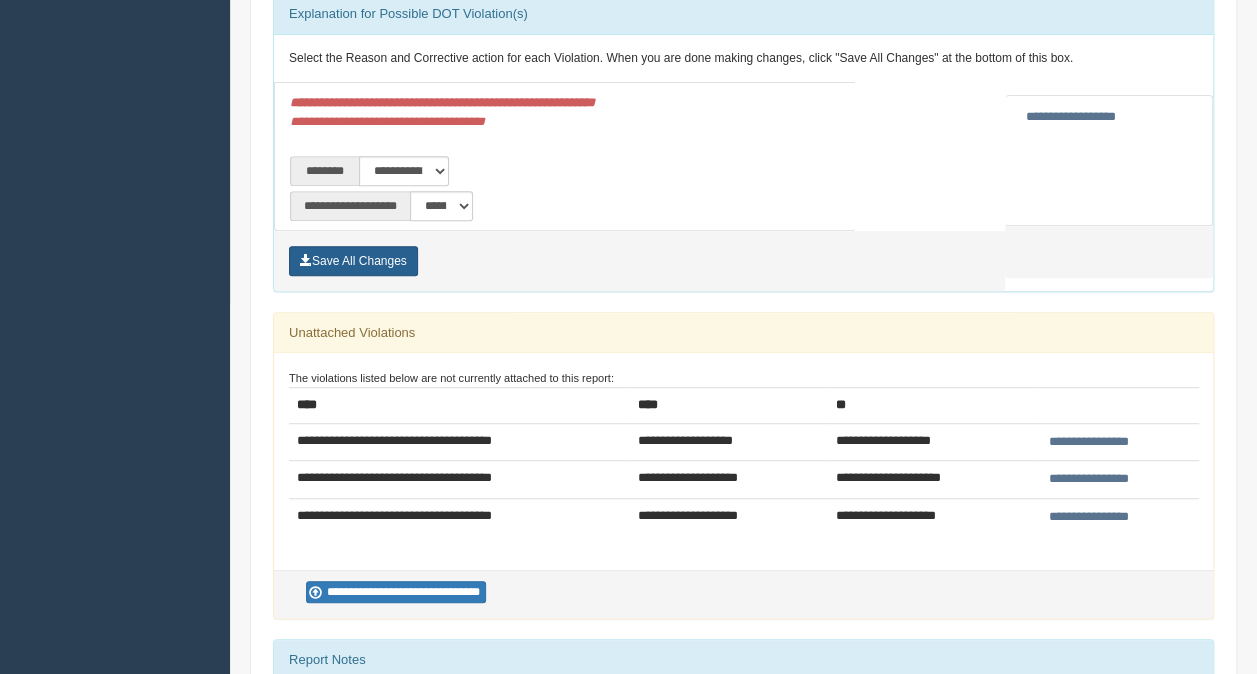 click on "Save All Changes" at bounding box center [353, 261] 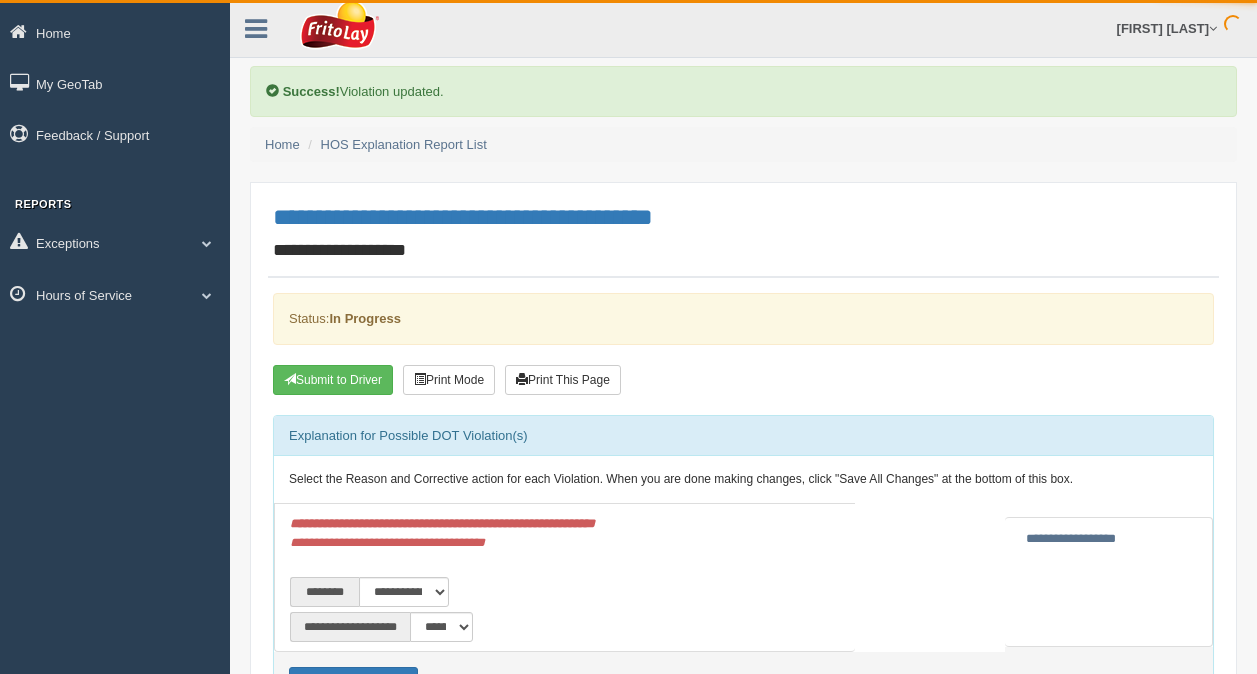 scroll, scrollTop: 0, scrollLeft: 0, axis: both 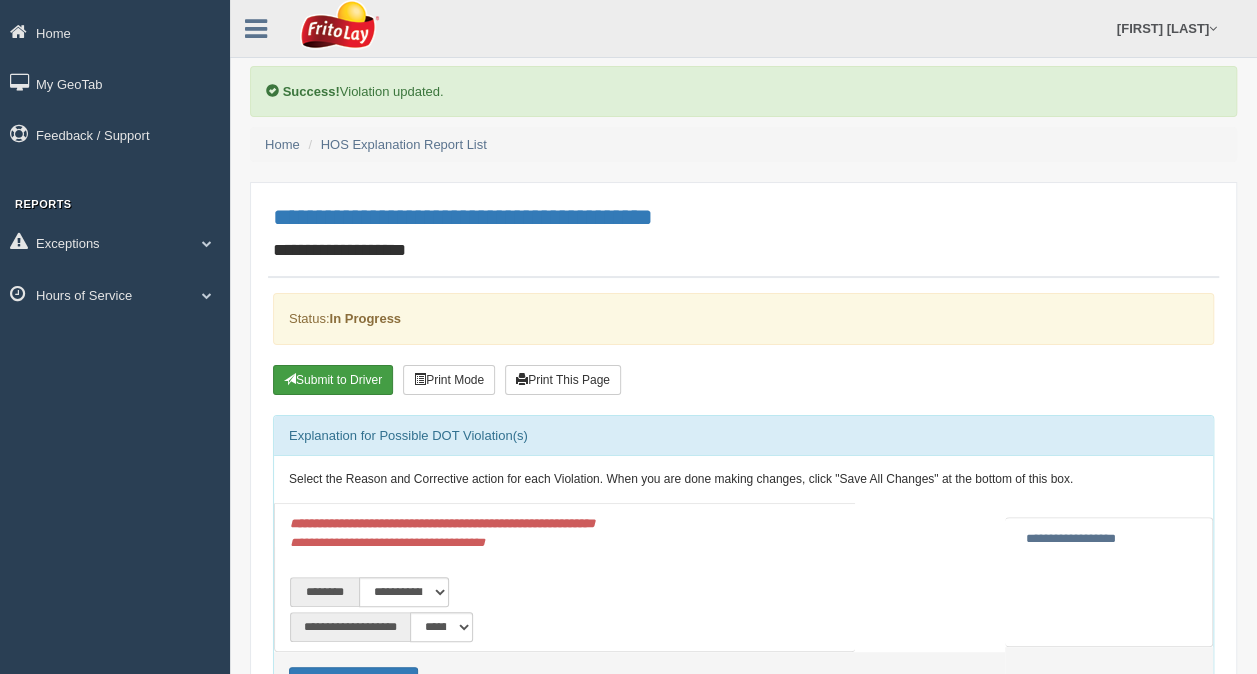 click on "Submit to Driver" at bounding box center (333, 380) 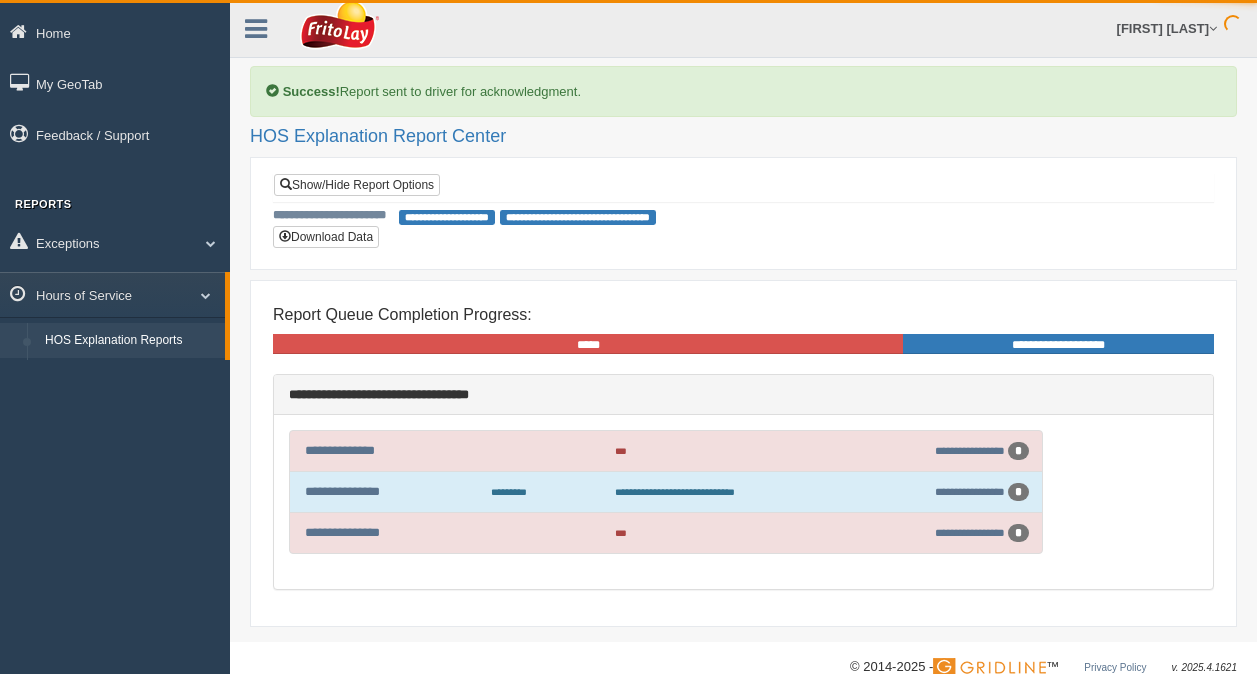 scroll, scrollTop: 0, scrollLeft: 0, axis: both 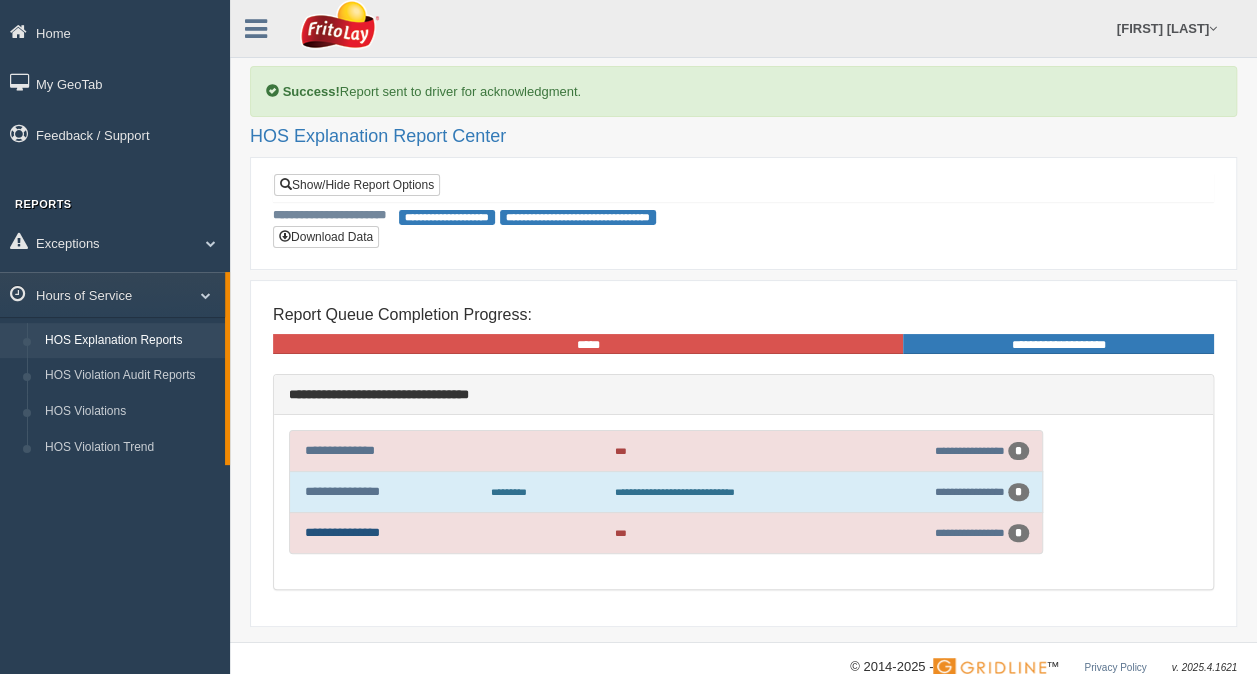 click on "**********" at bounding box center [342, 532] 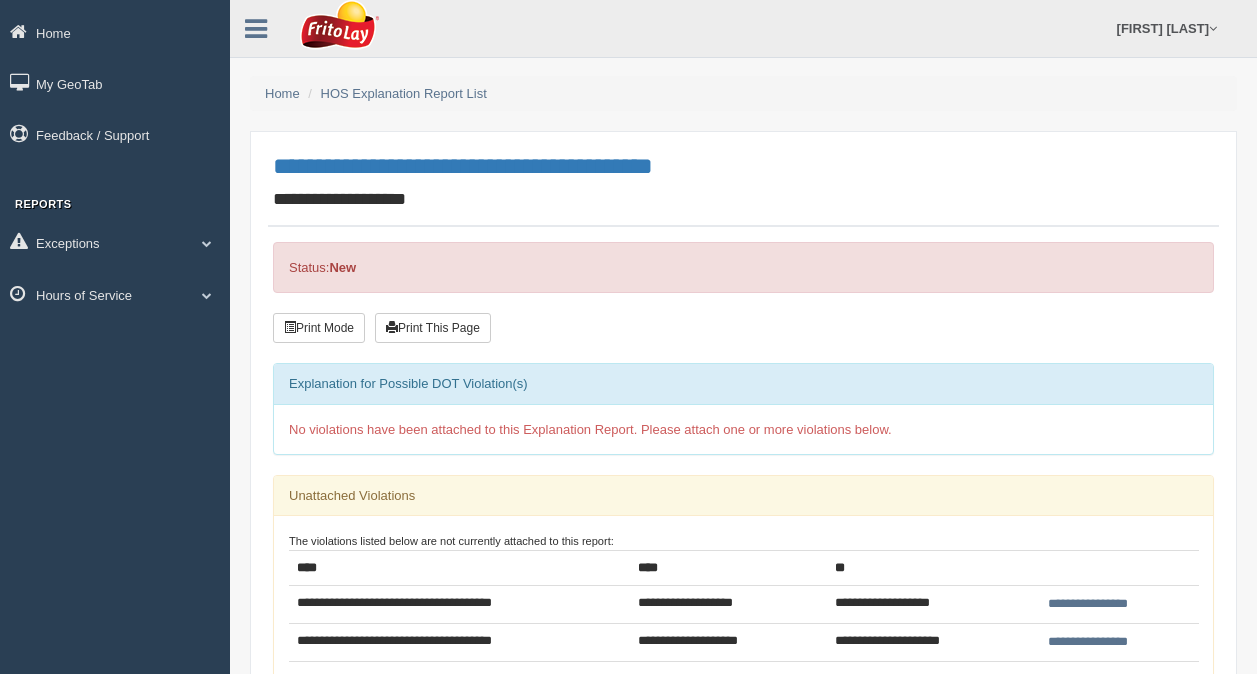scroll, scrollTop: 0, scrollLeft: 0, axis: both 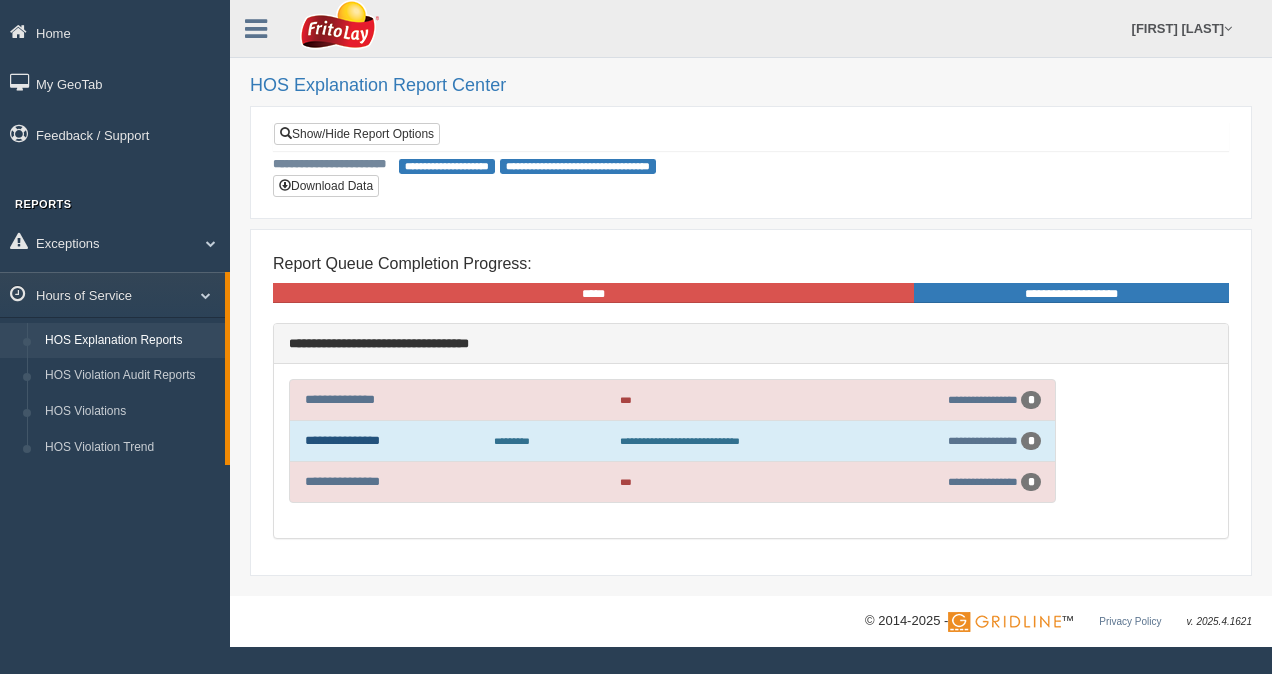 click on "**********" at bounding box center (342, 440) 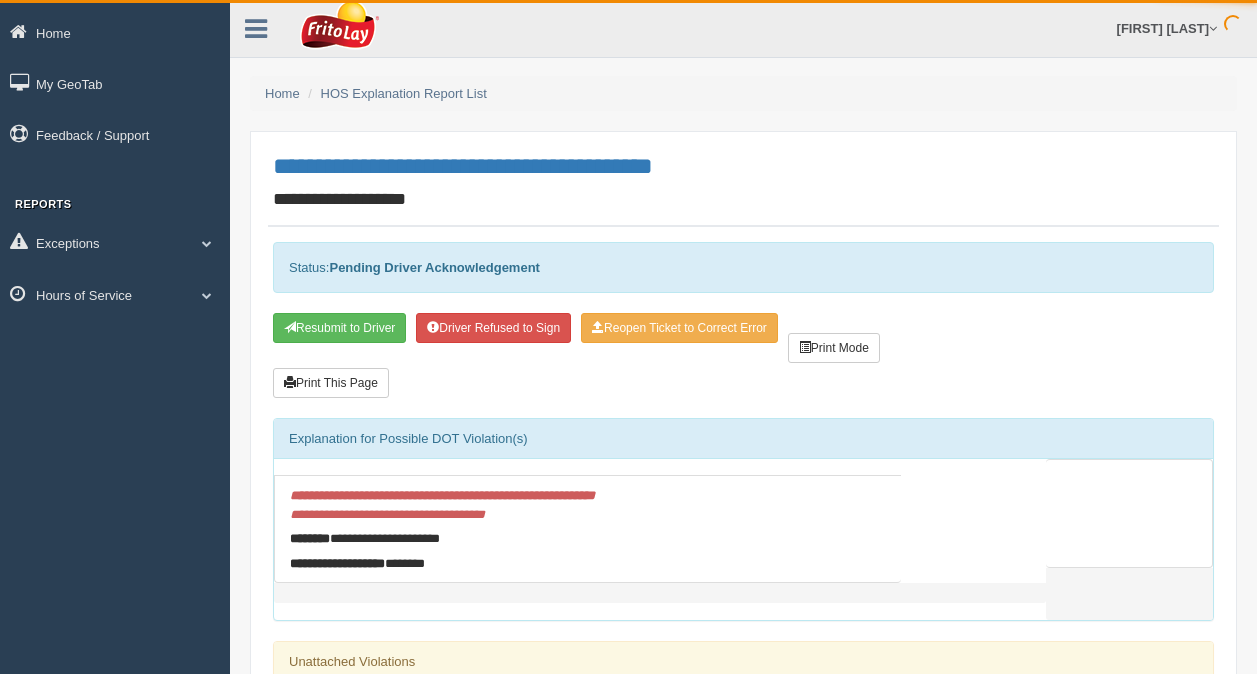 scroll, scrollTop: 0, scrollLeft: 0, axis: both 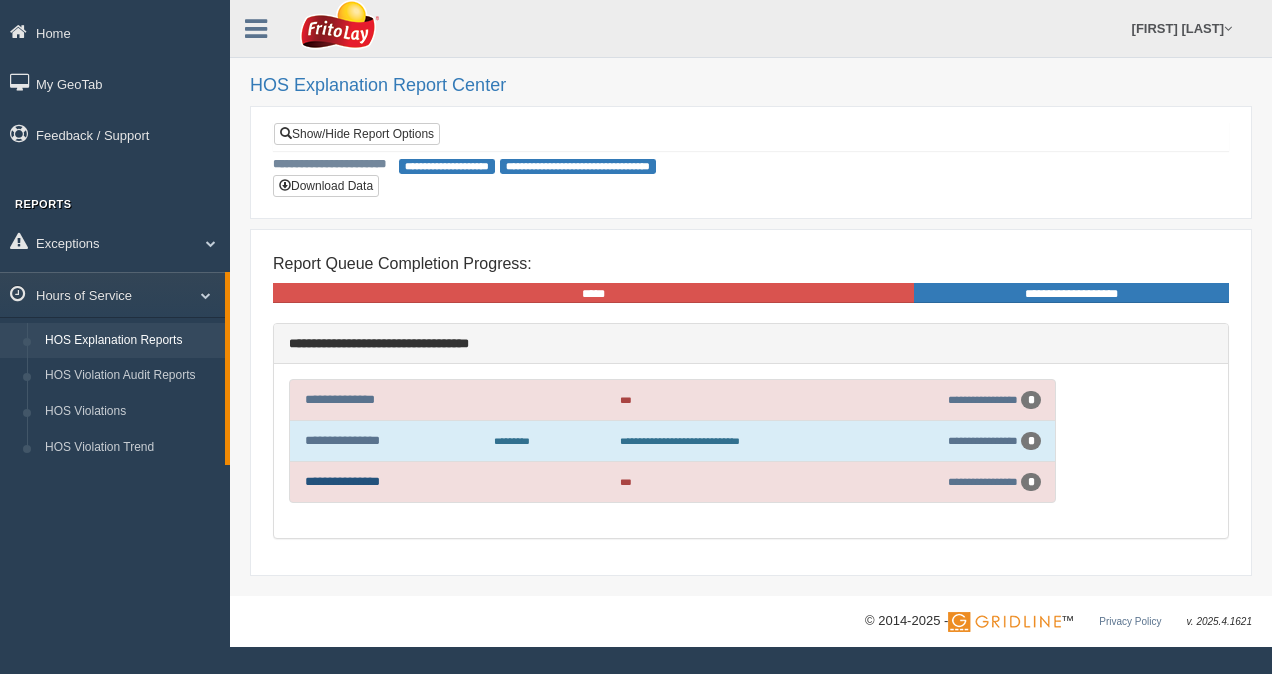 click on "**********" at bounding box center (342, 481) 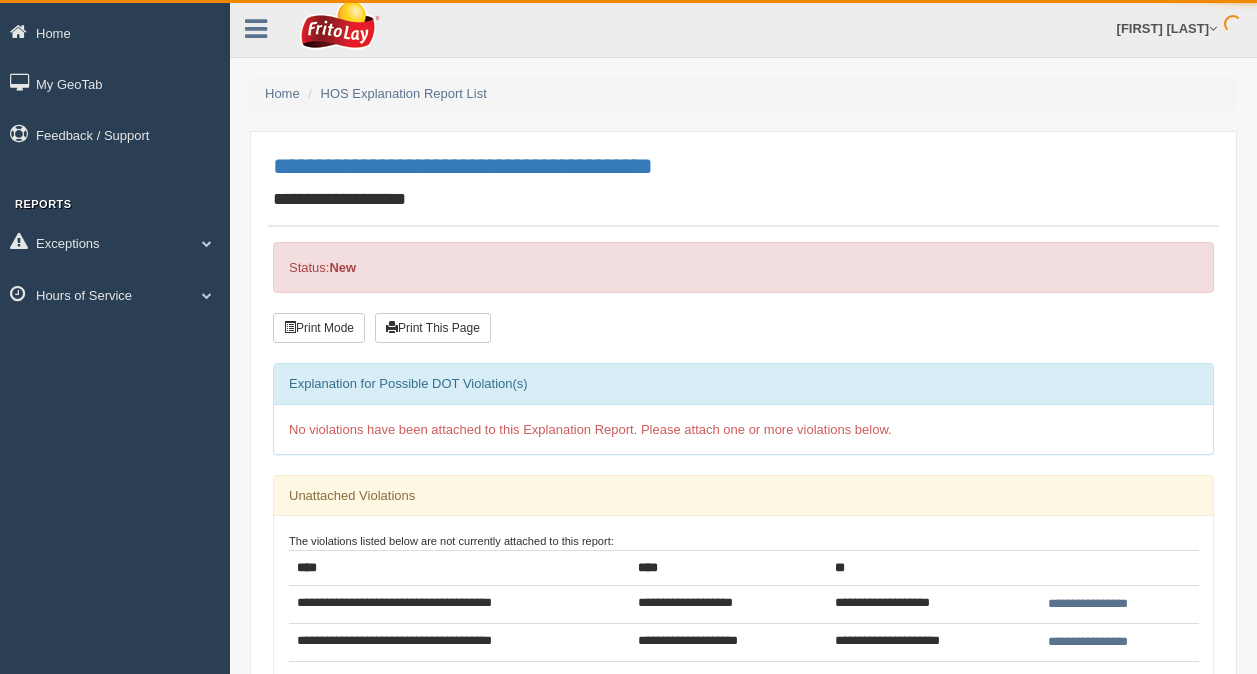 scroll, scrollTop: 0, scrollLeft: 0, axis: both 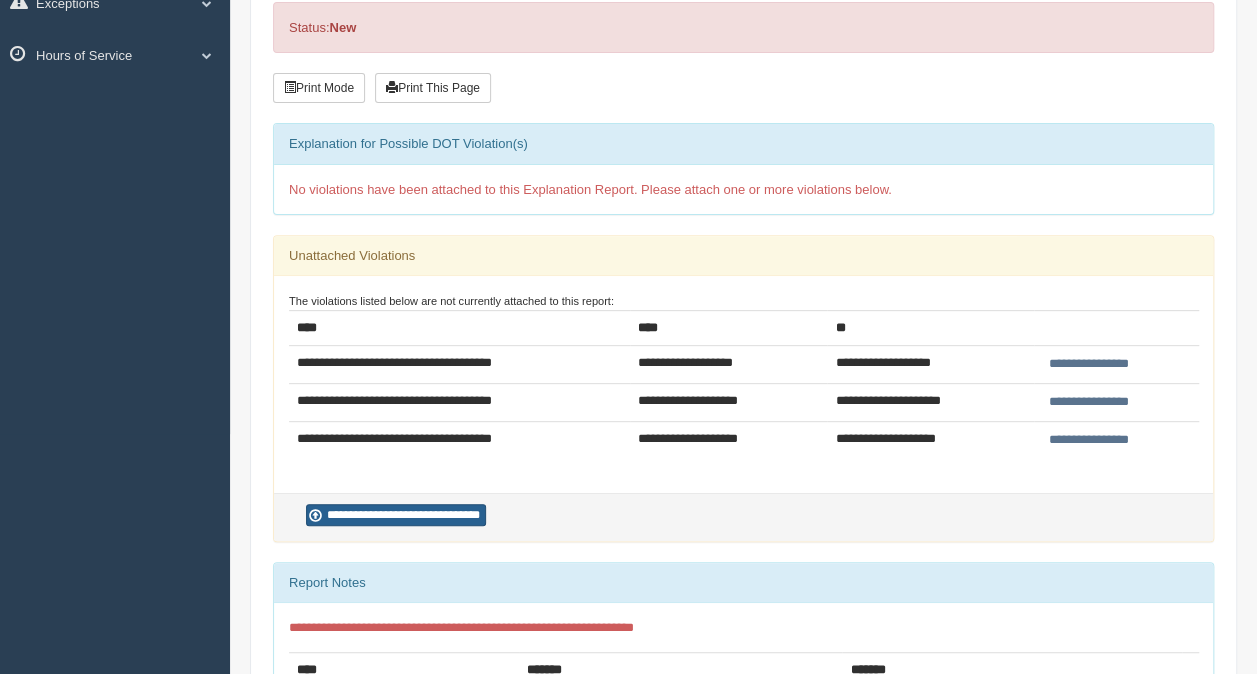 click on "**********" at bounding box center [396, 515] 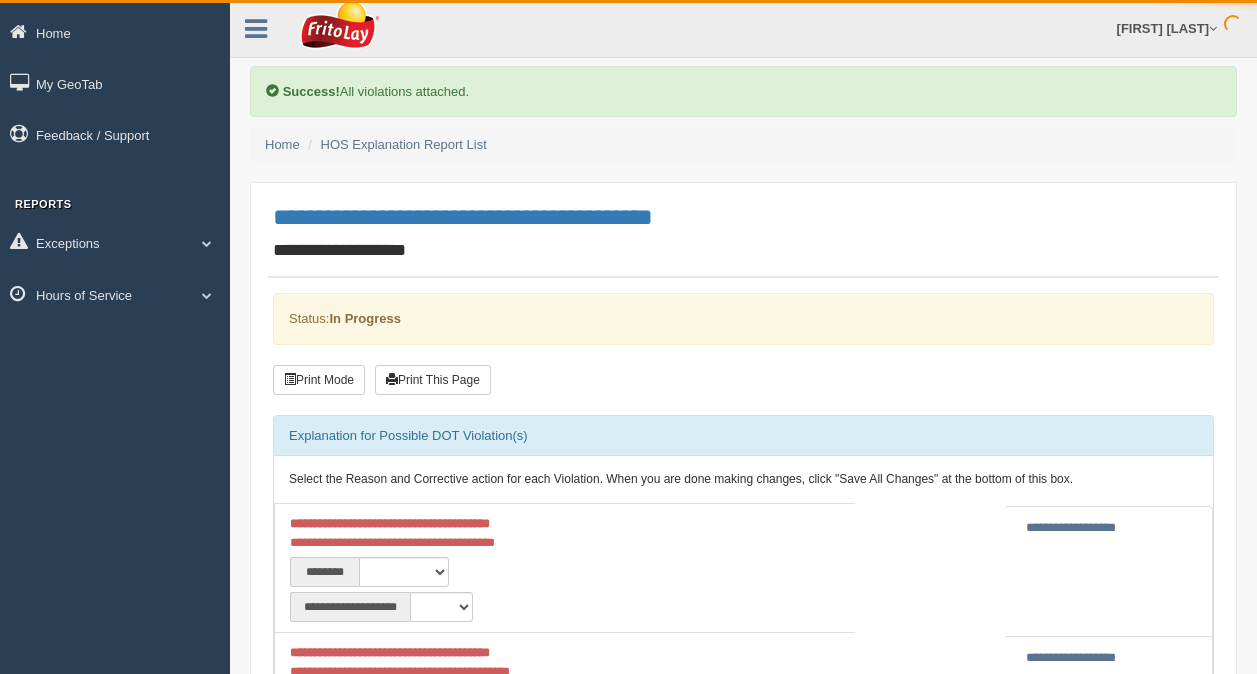 scroll, scrollTop: 0, scrollLeft: 0, axis: both 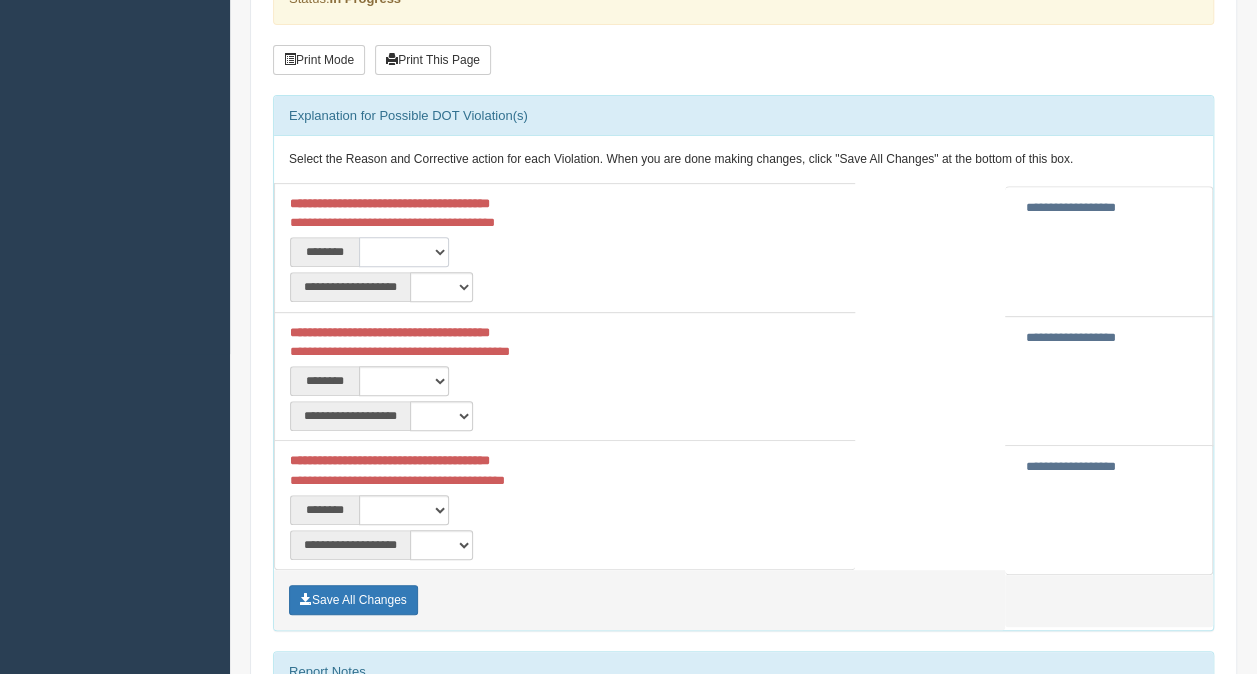 click on "**********" at bounding box center (404, 252) 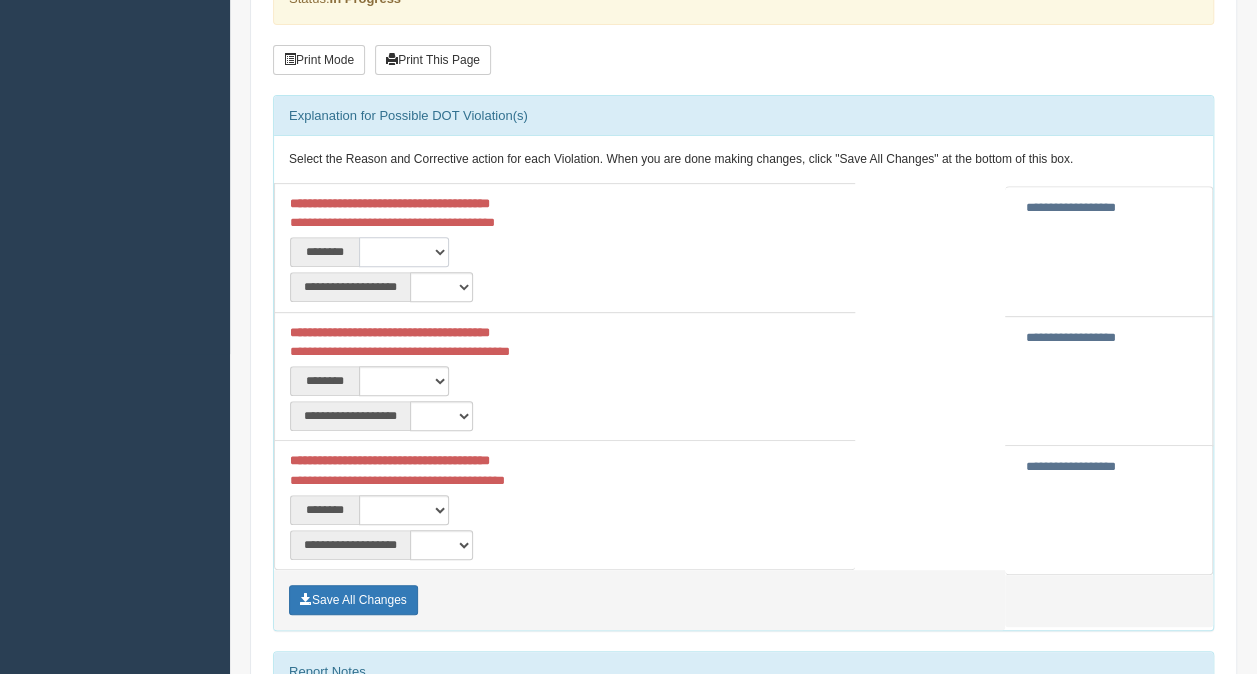 select on "****" 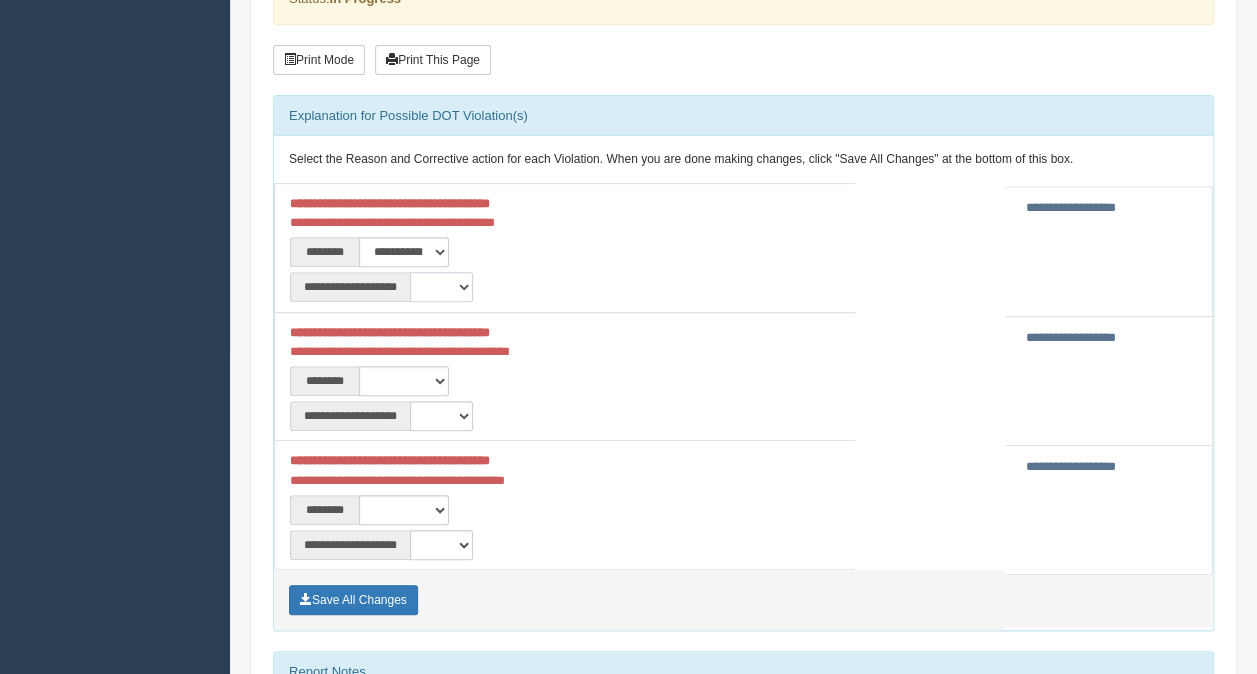 click on "**********" at bounding box center [441, 287] 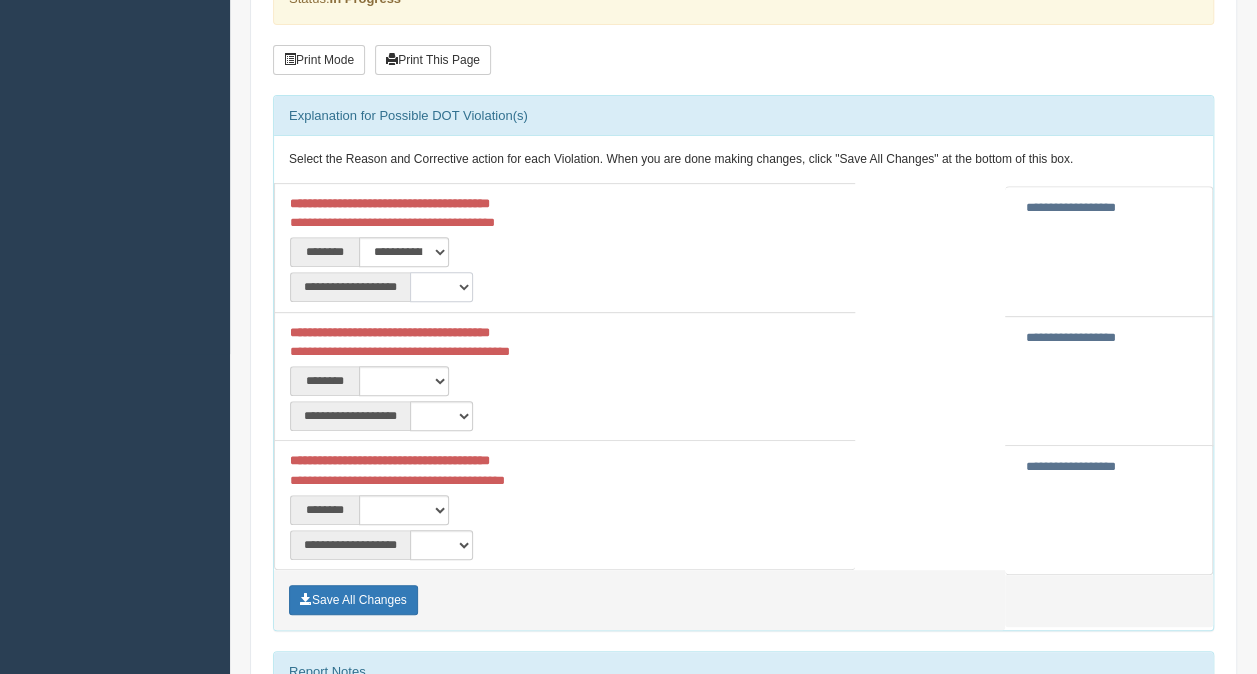 select on "**" 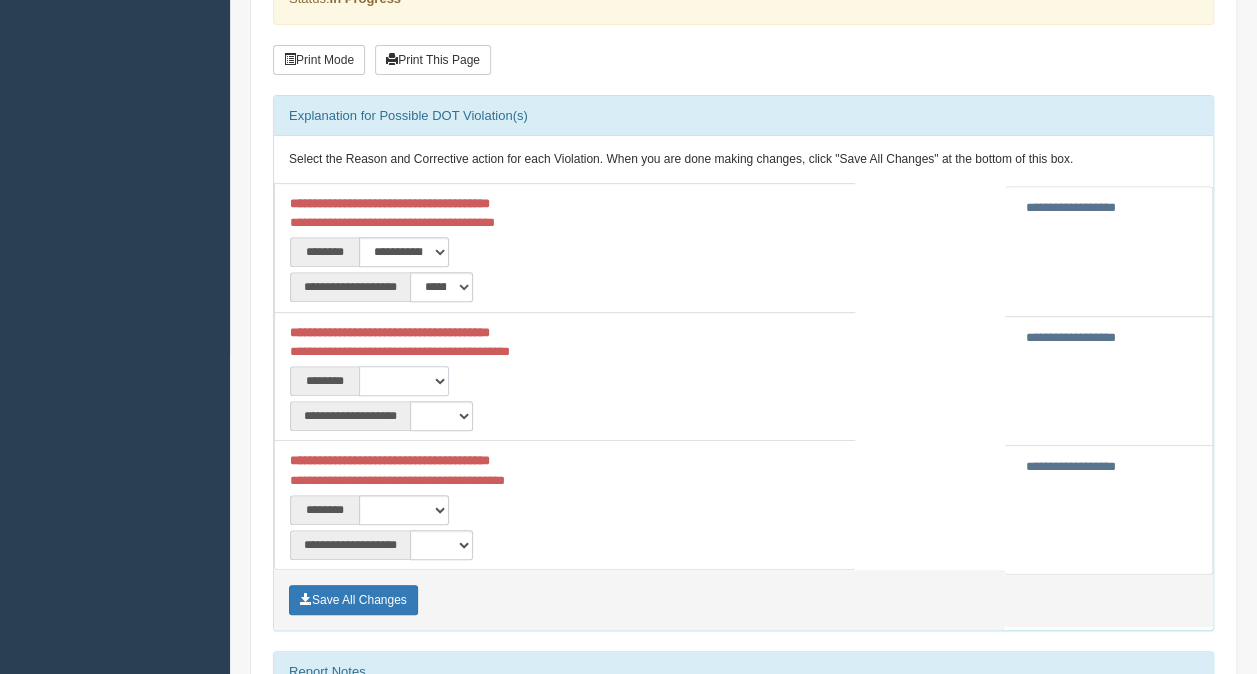 click on "**********" at bounding box center (404, 381) 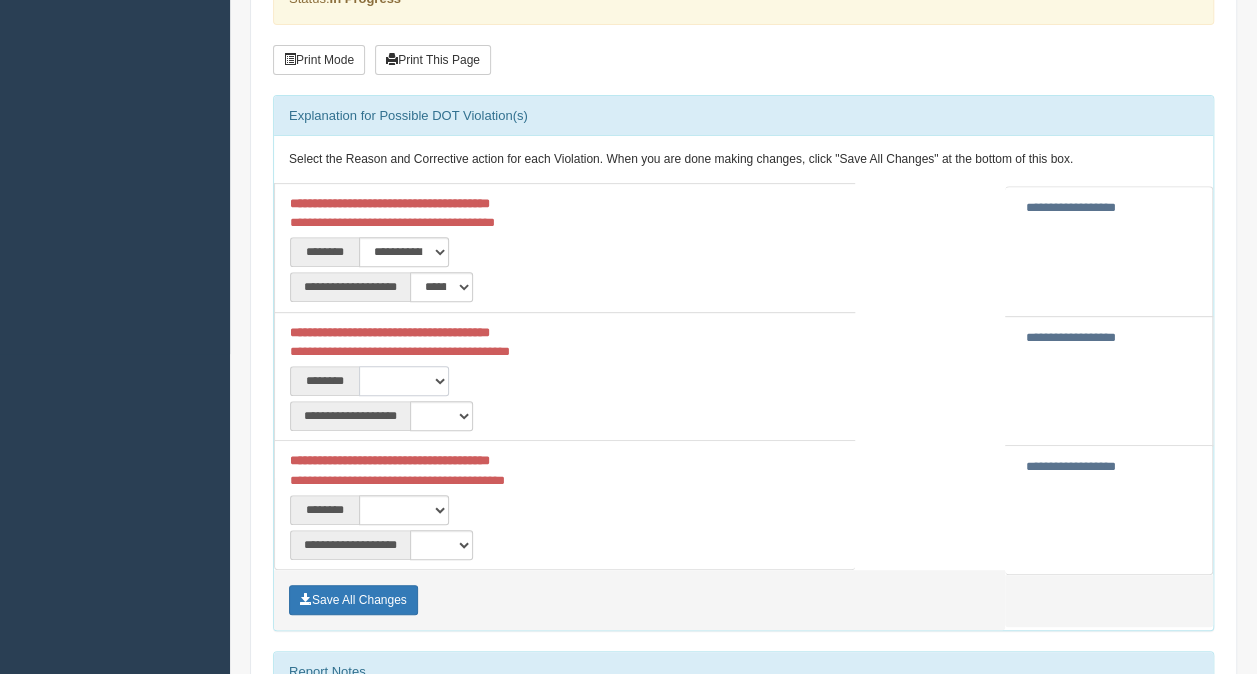 select on "****" 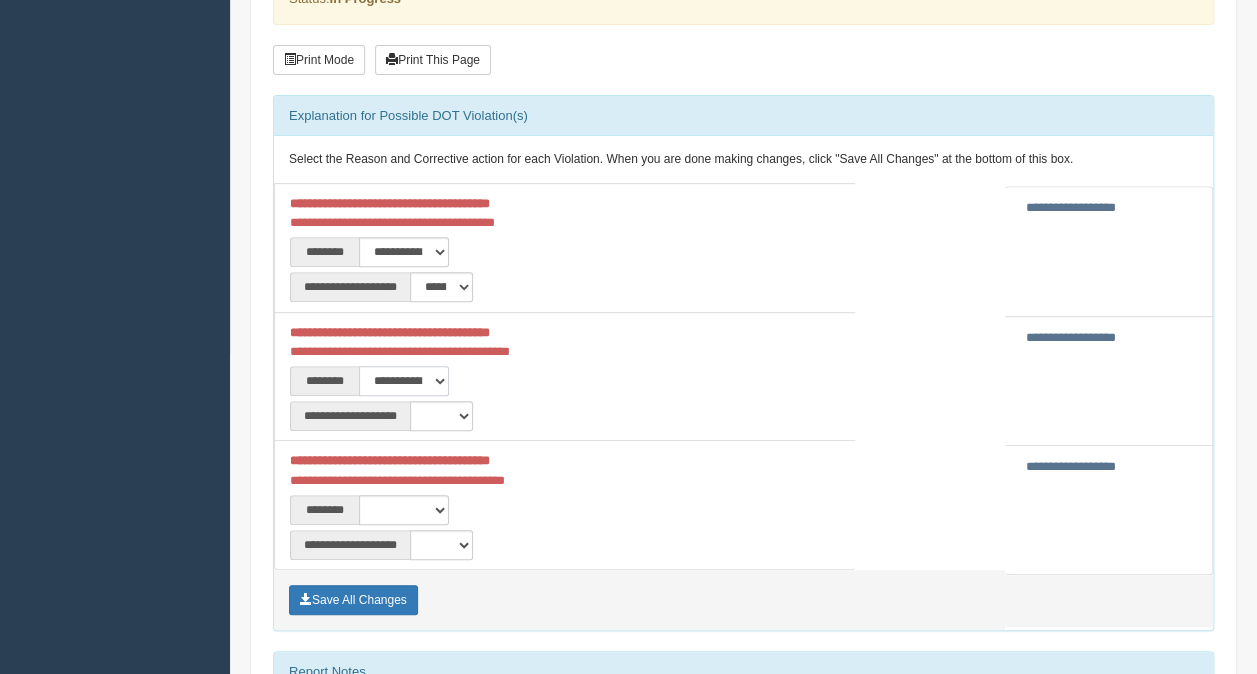 click on "**********" at bounding box center (404, 381) 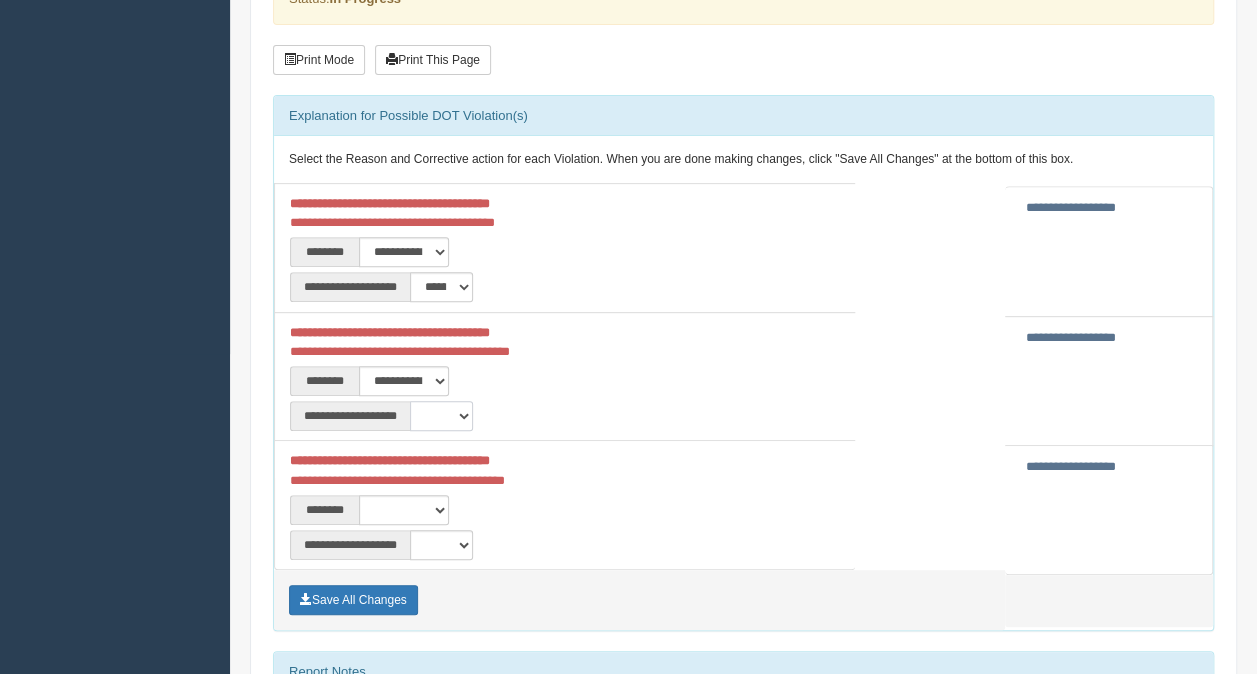 click on "**********" at bounding box center (441, 416) 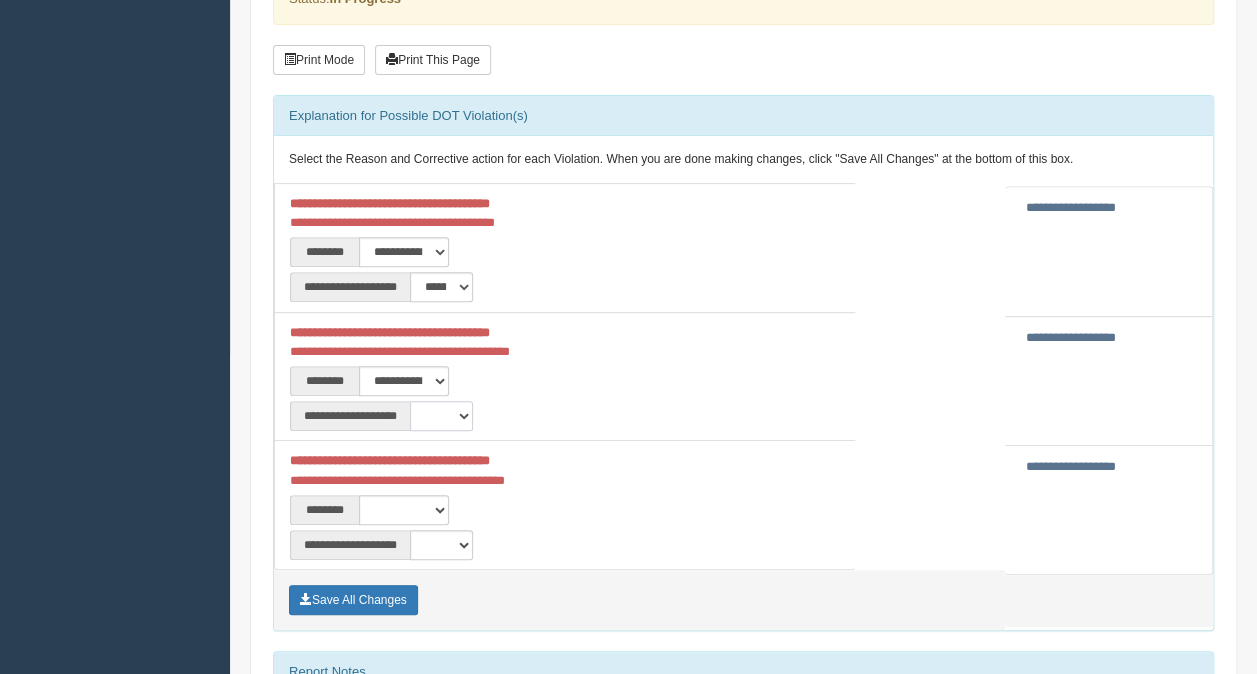 select on "**" 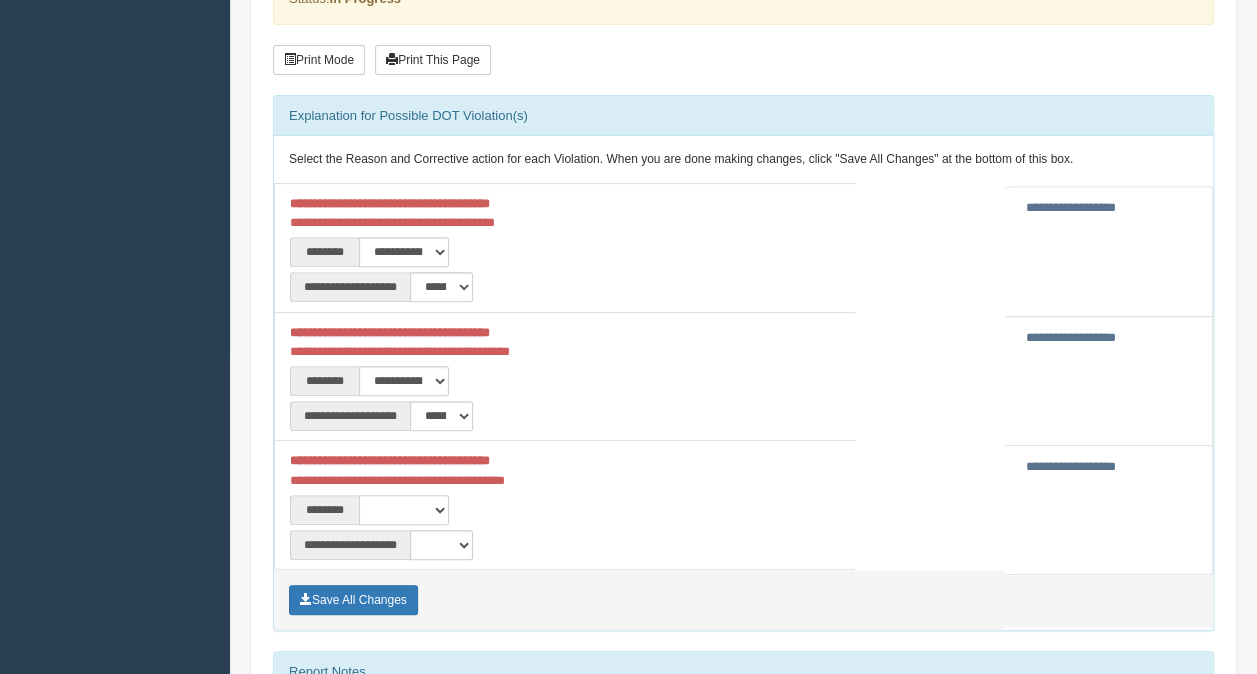 click on "**********" at bounding box center [404, 510] 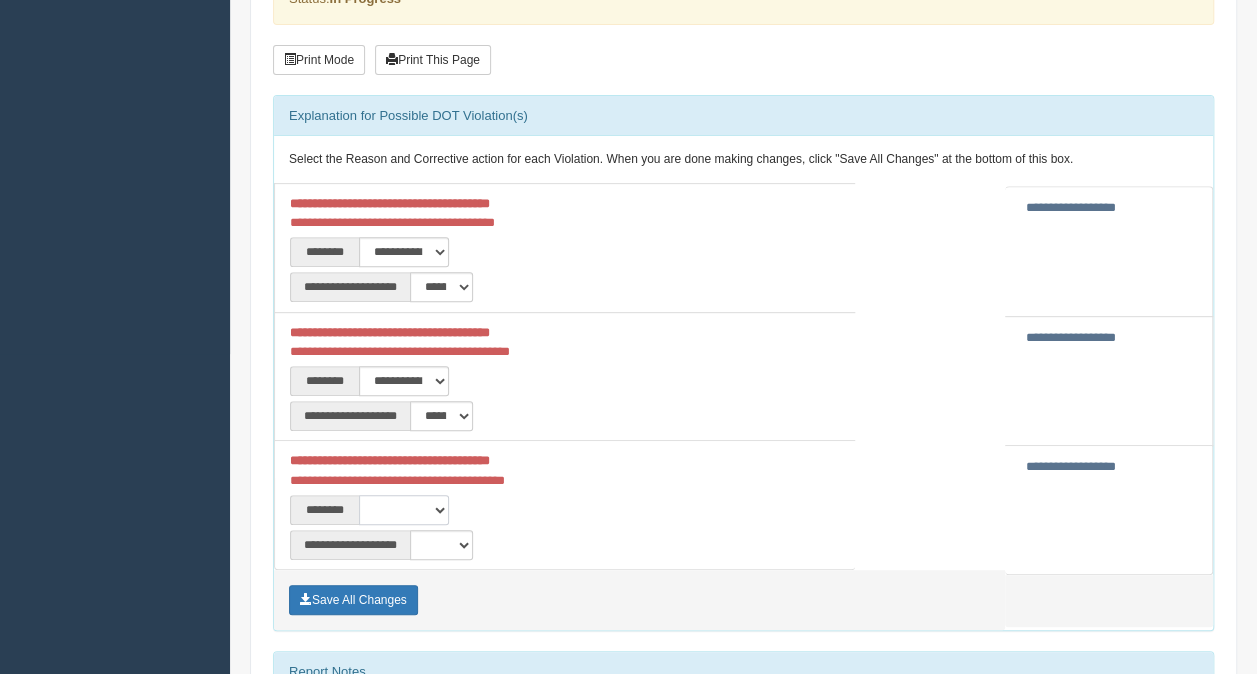 select on "****" 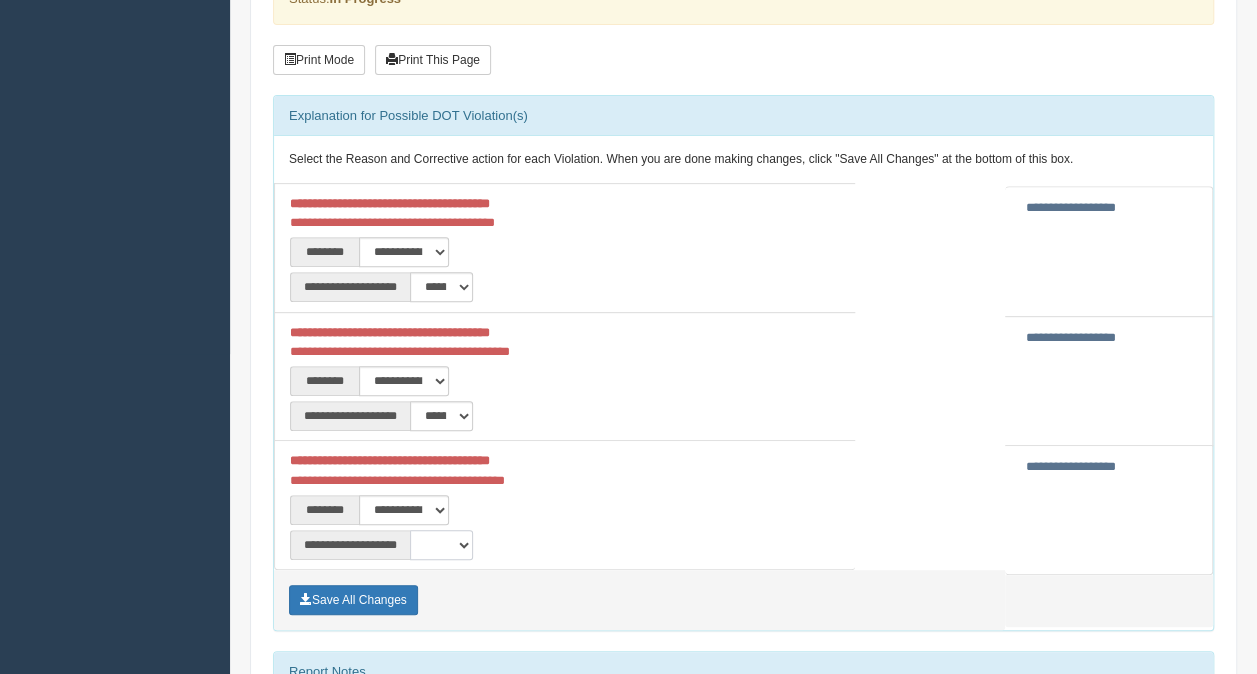 click on "**********" at bounding box center [441, 545] 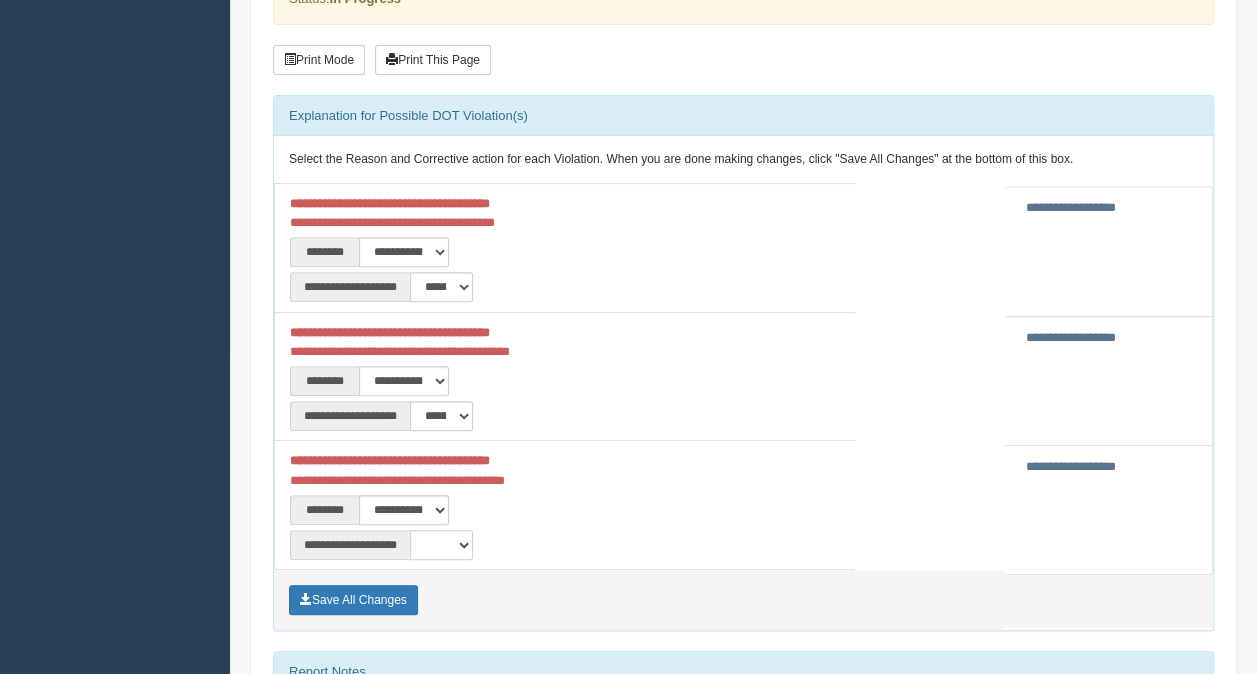select on "**" 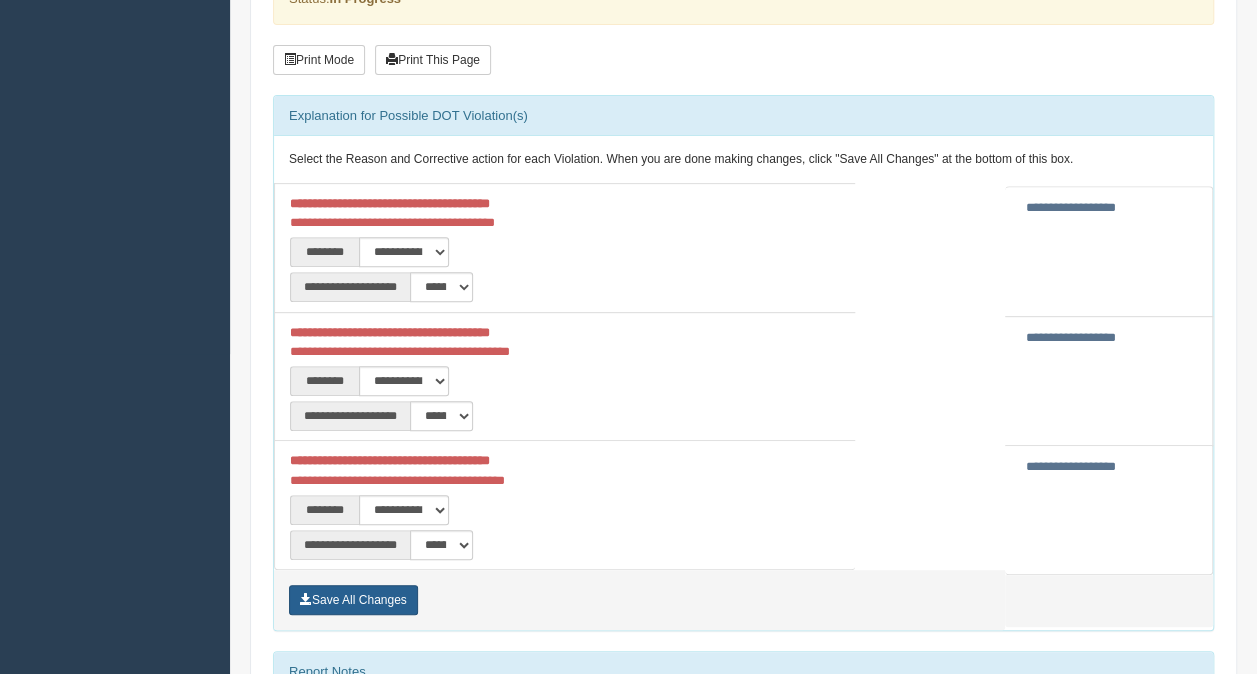 click on "Save All Changes" at bounding box center (353, 600) 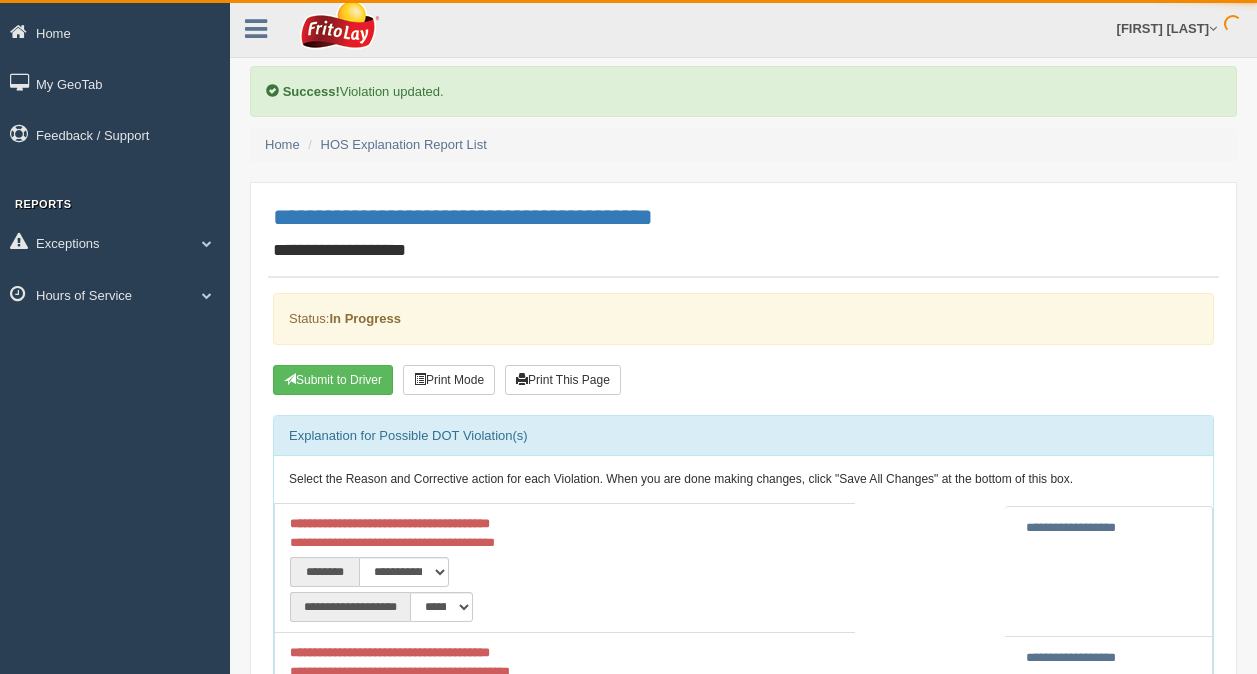 scroll, scrollTop: 0, scrollLeft: 0, axis: both 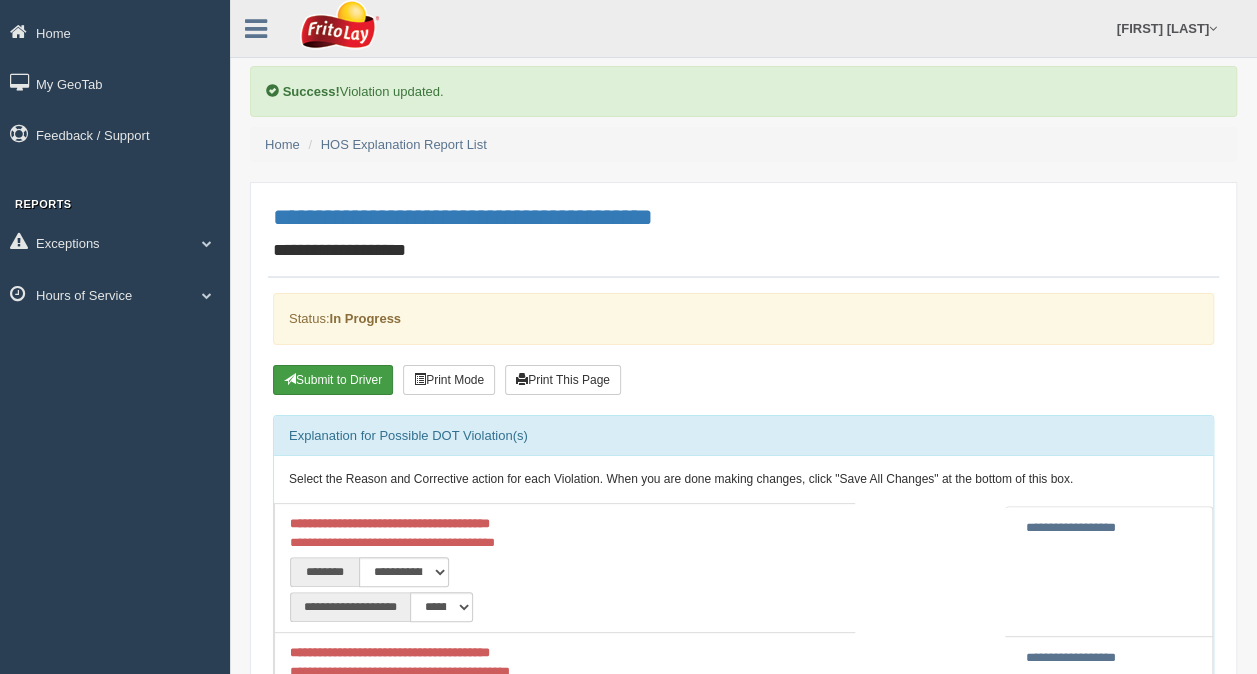click on "Submit to Driver" at bounding box center (333, 380) 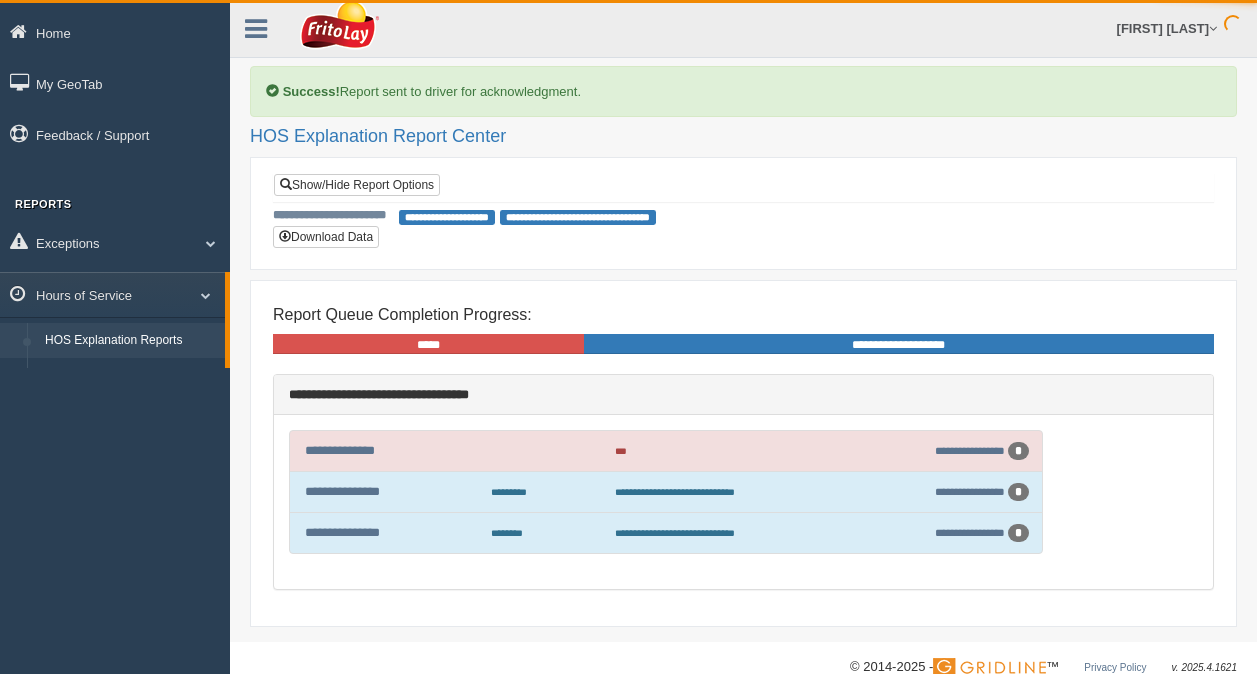 scroll, scrollTop: 0, scrollLeft: 0, axis: both 